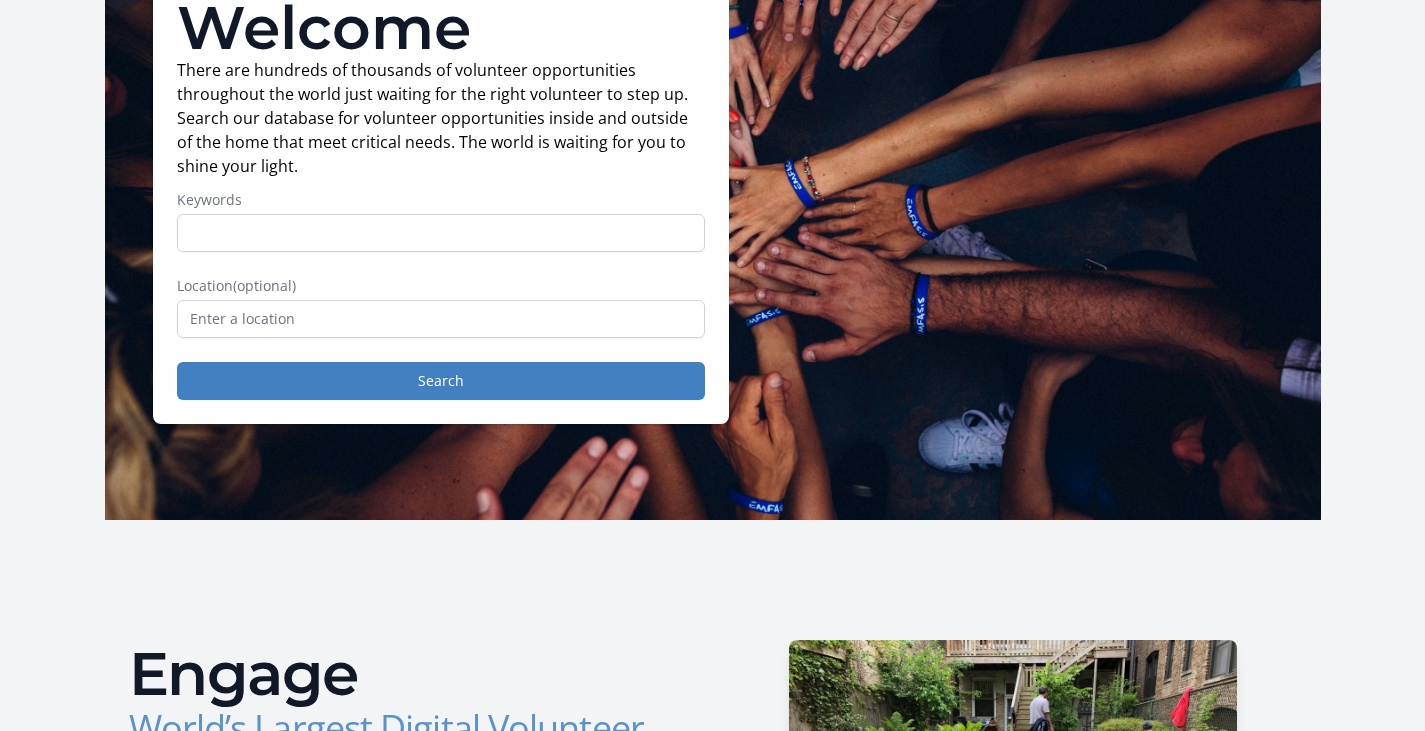 scroll, scrollTop: 0, scrollLeft: 0, axis: both 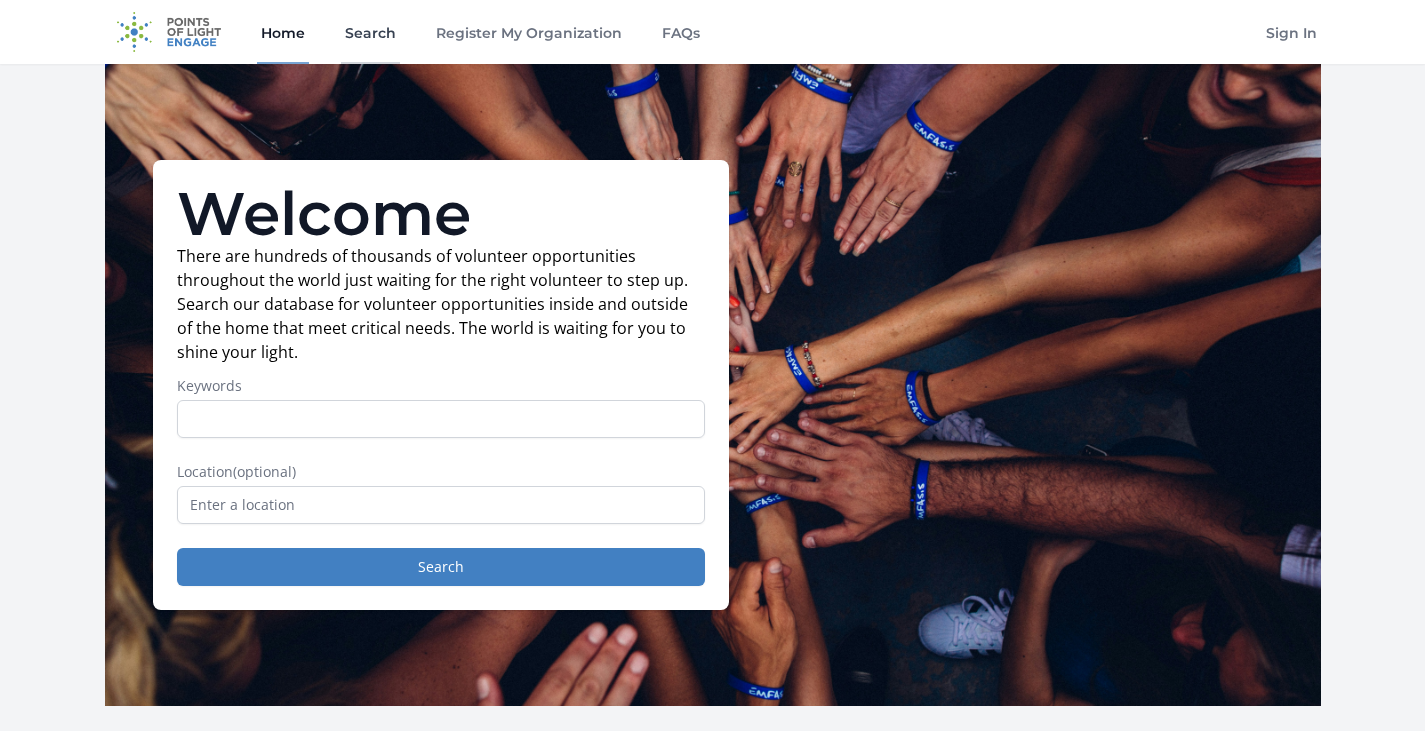 click on "Search" at bounding box center (370, 32) 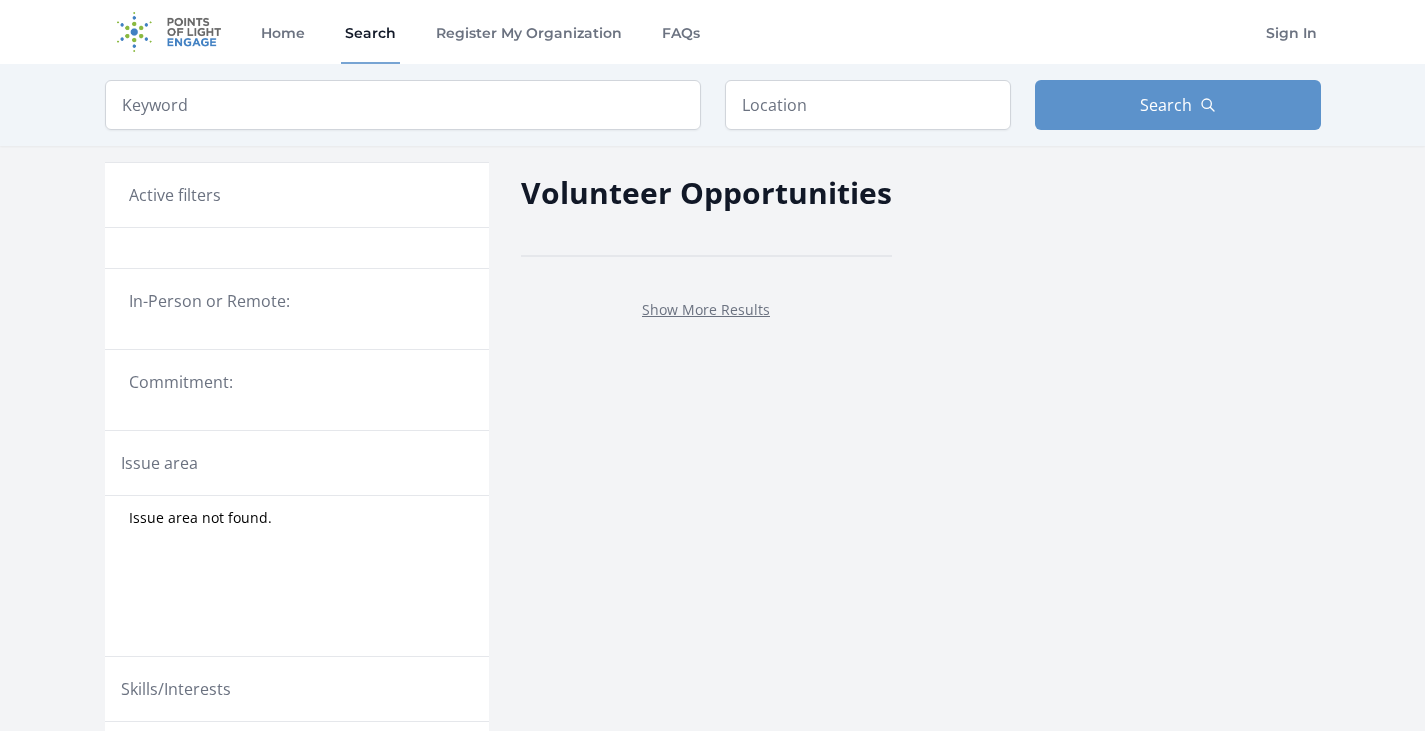 scroll, scrollTop: 0, scrollLeft: 0, axis: both 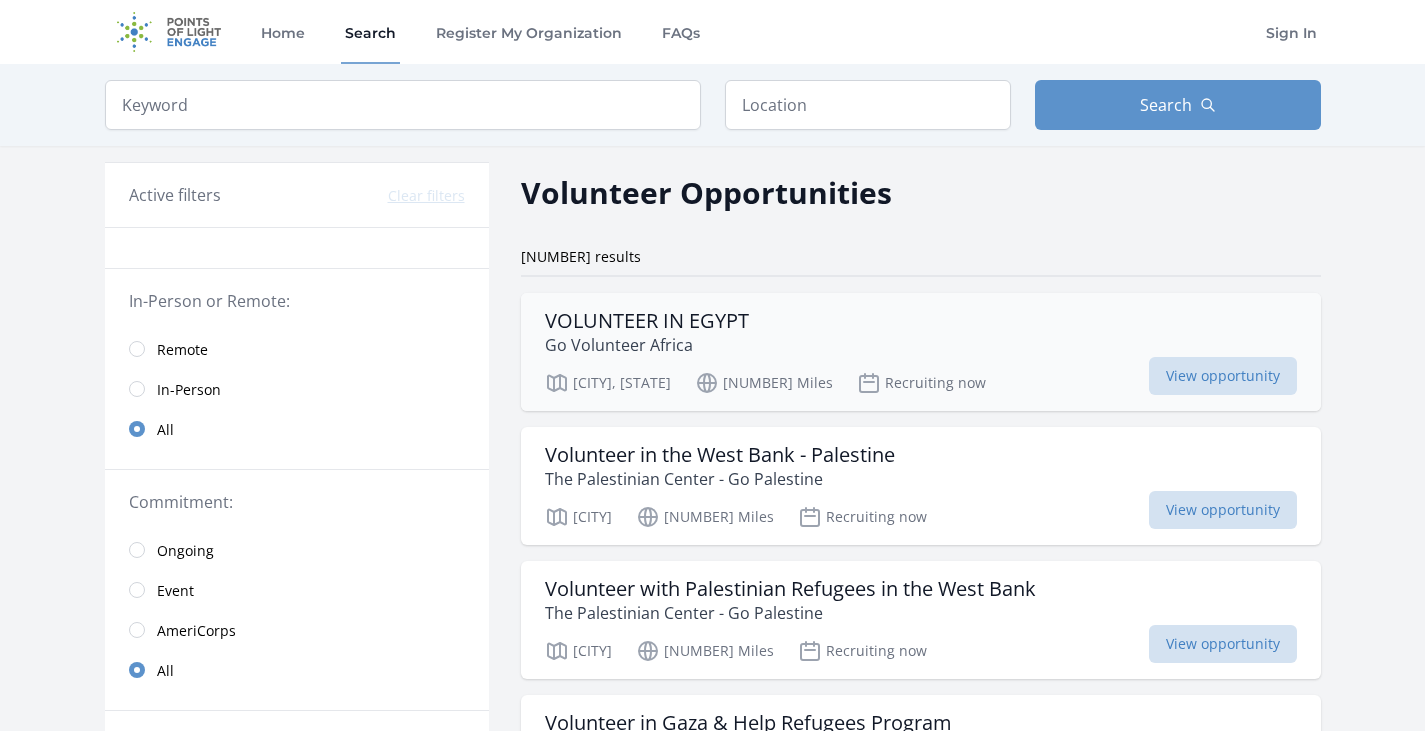 click on "VOLUNTEER IN EGYPT
Go Volunteer Africa" at bounding box center [921, 333] 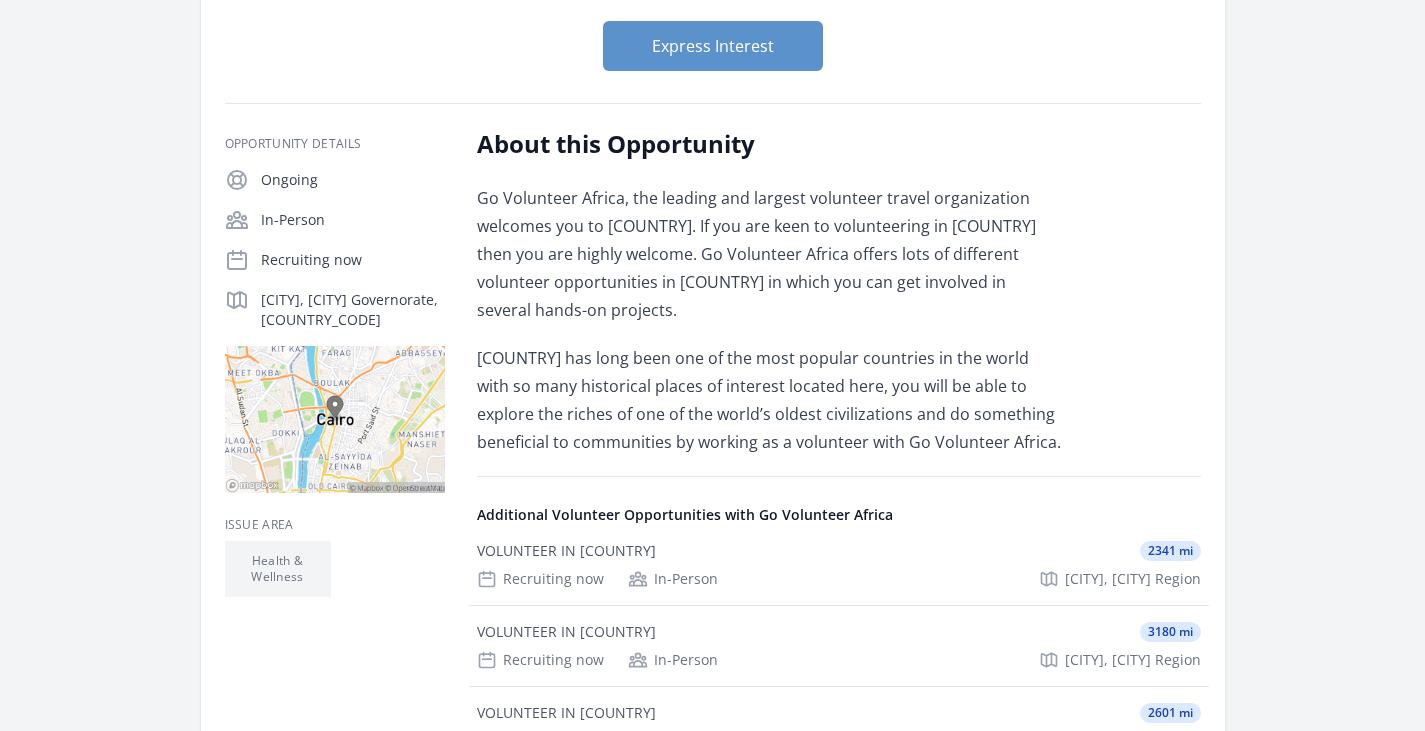 scroll, scrollTop: 0, scrollLeft: 0, axis: both 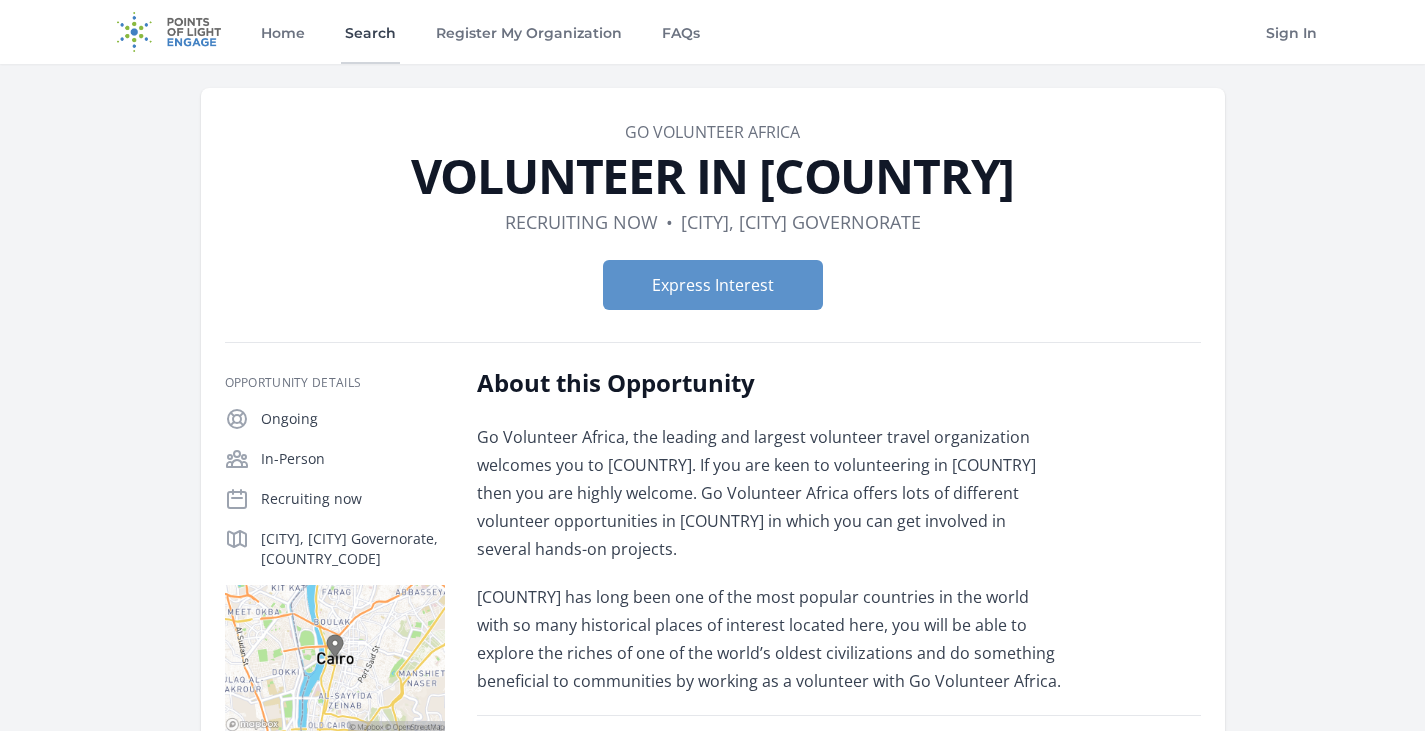 click on "Search" at bounding box center (370, 32) 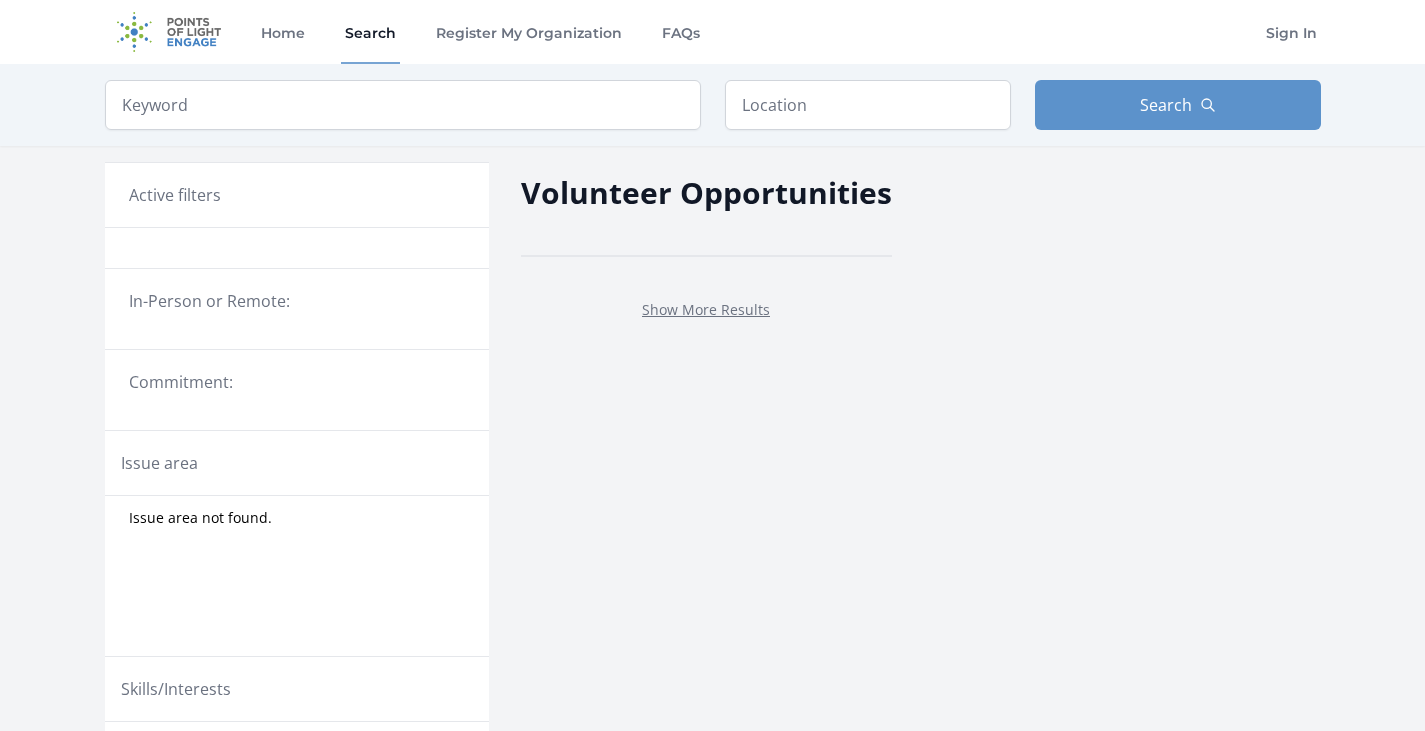 scroll, scrollTop: 0, scrollLeft: 0, axis: both 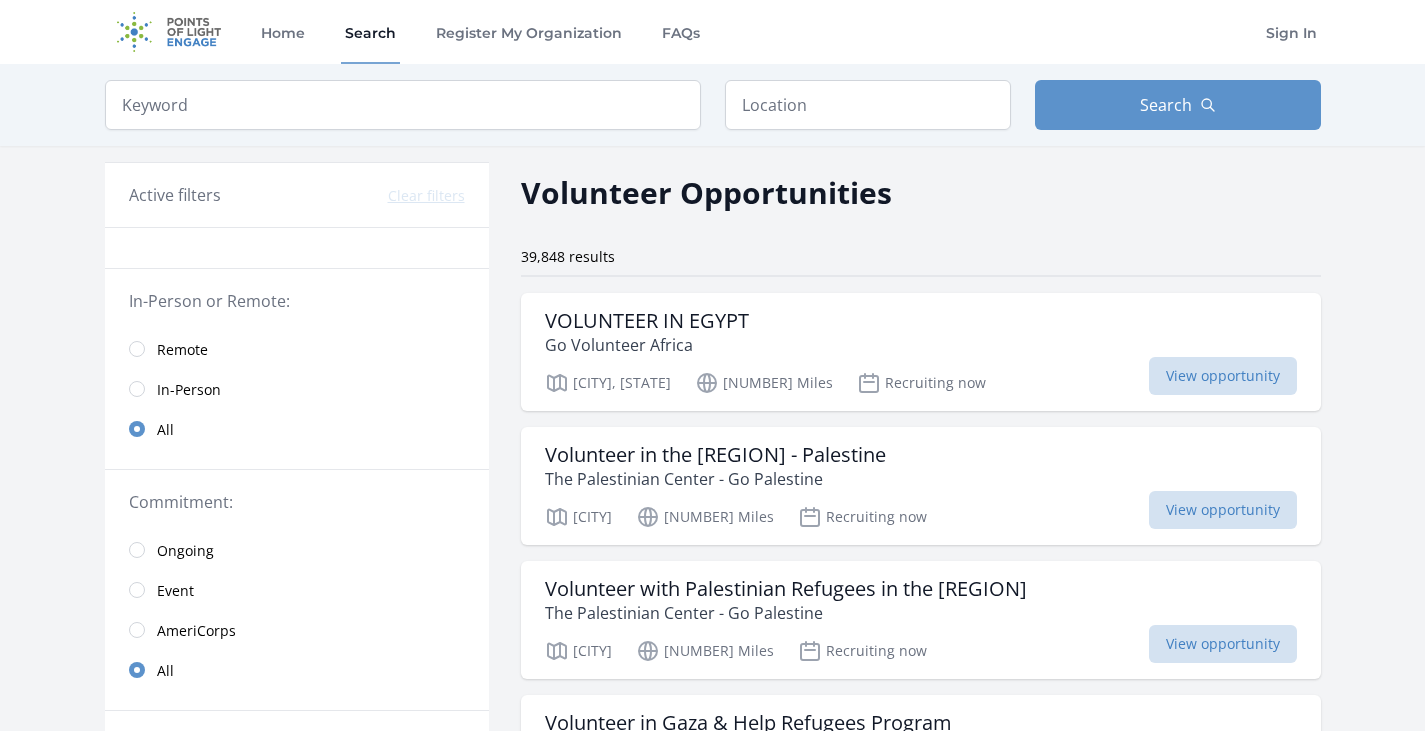 click on "Remote" at bounding box center (182, 350) 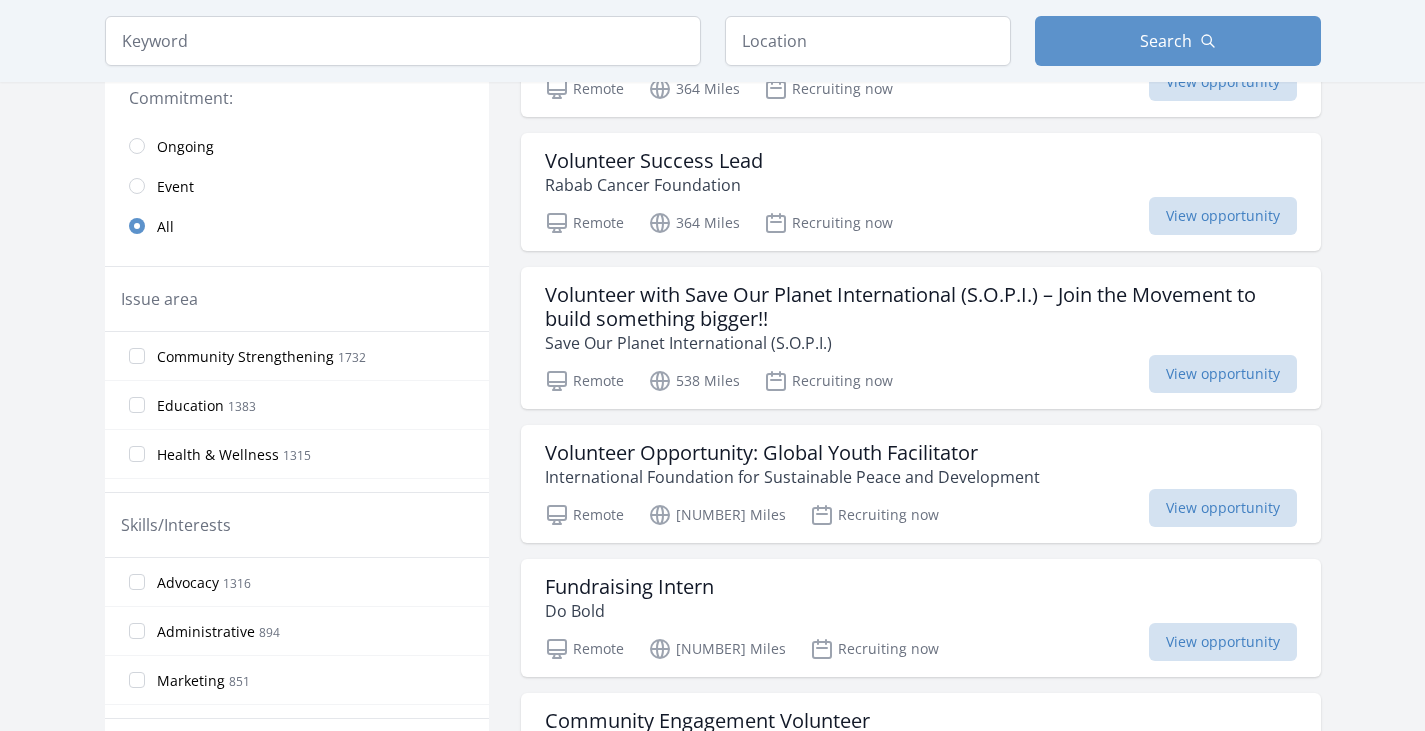 scroll, scrollTop: 430, scrollLeft: 0, axis: vertical 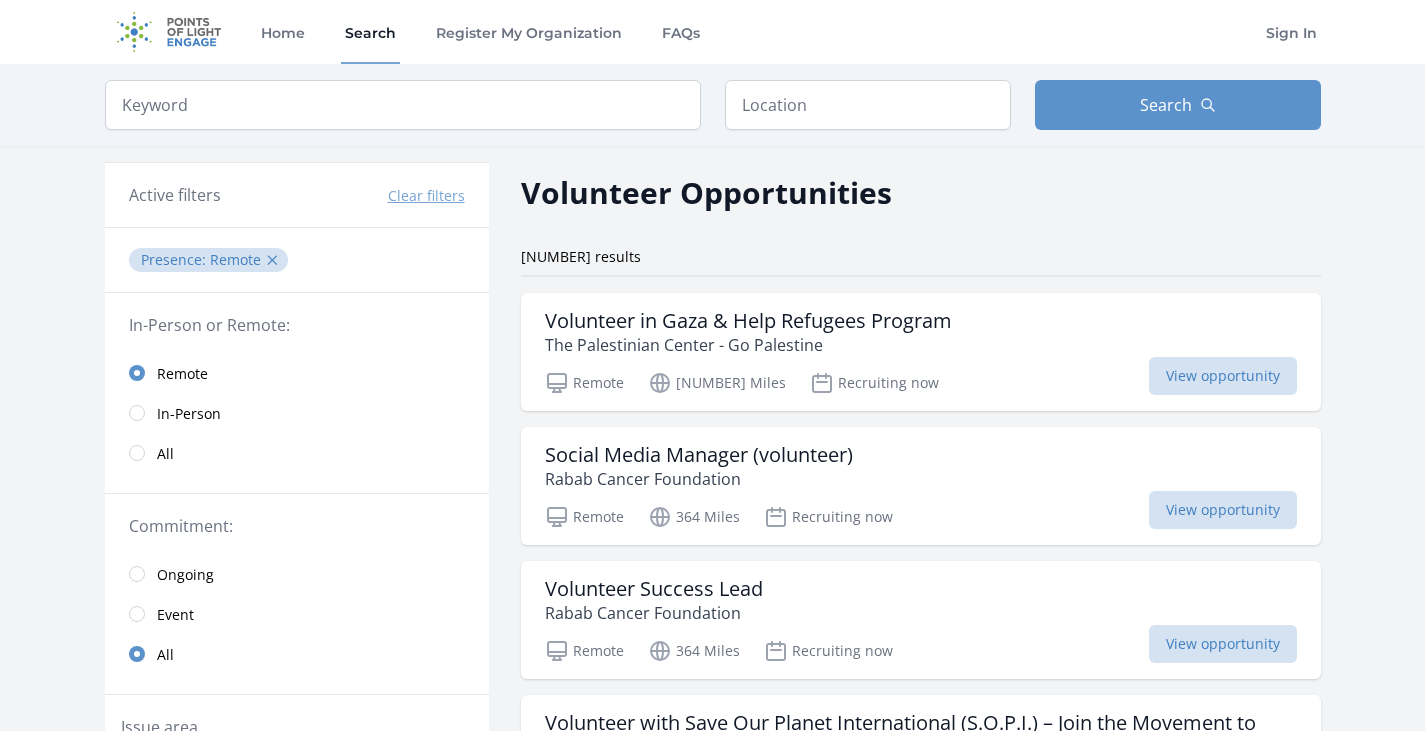 click on "The Palestinian Center - Go Palestine" at bounding box center [748, 345] 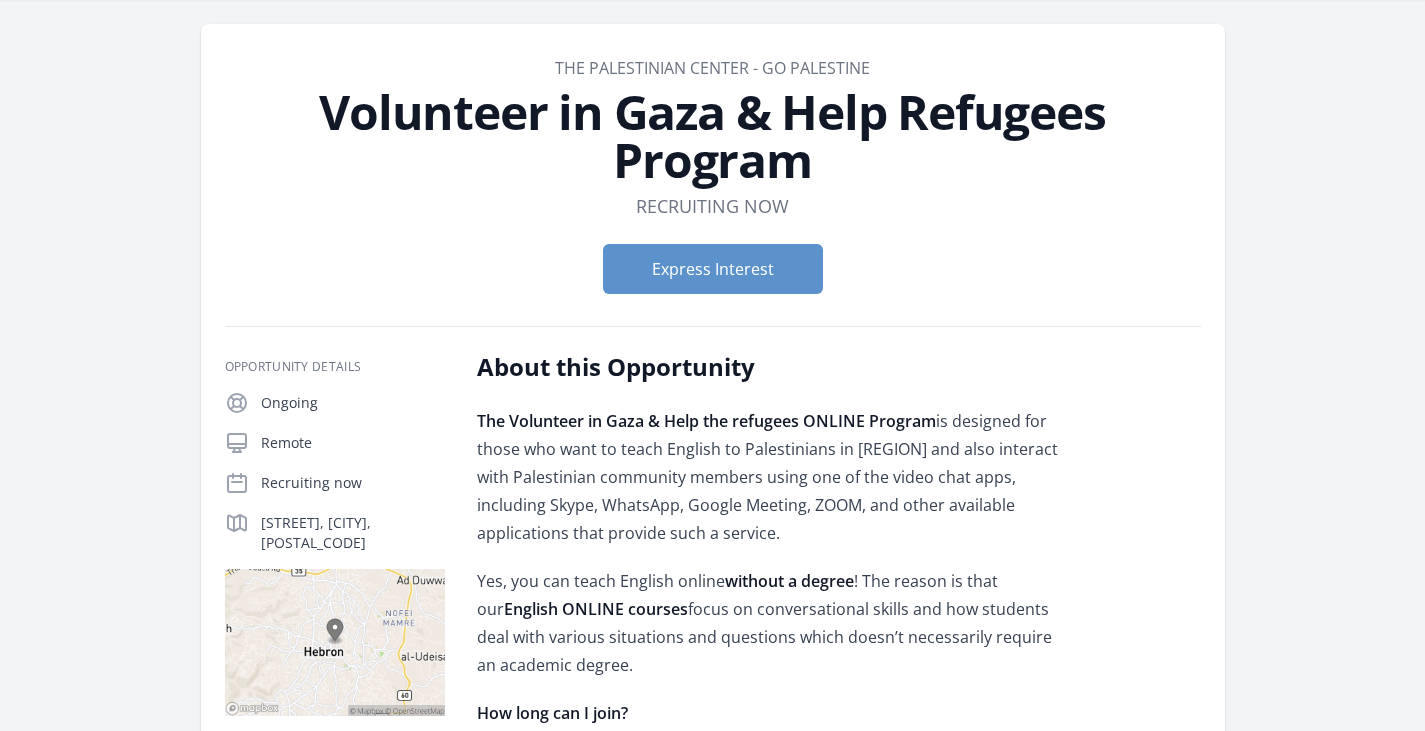 scroll, scrollTop: 0, scrollLeft: 0, axis: both 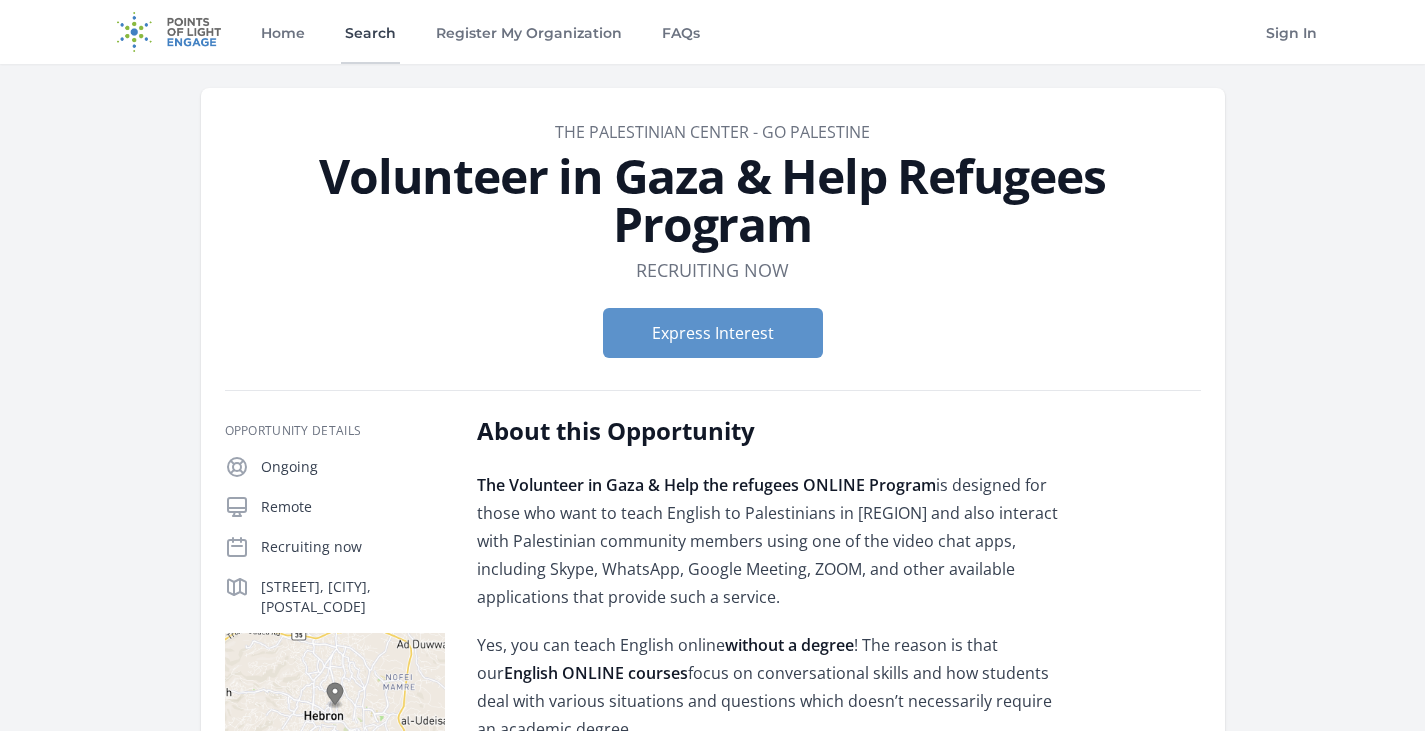 click on "Search" at bounding box center (370, 32) 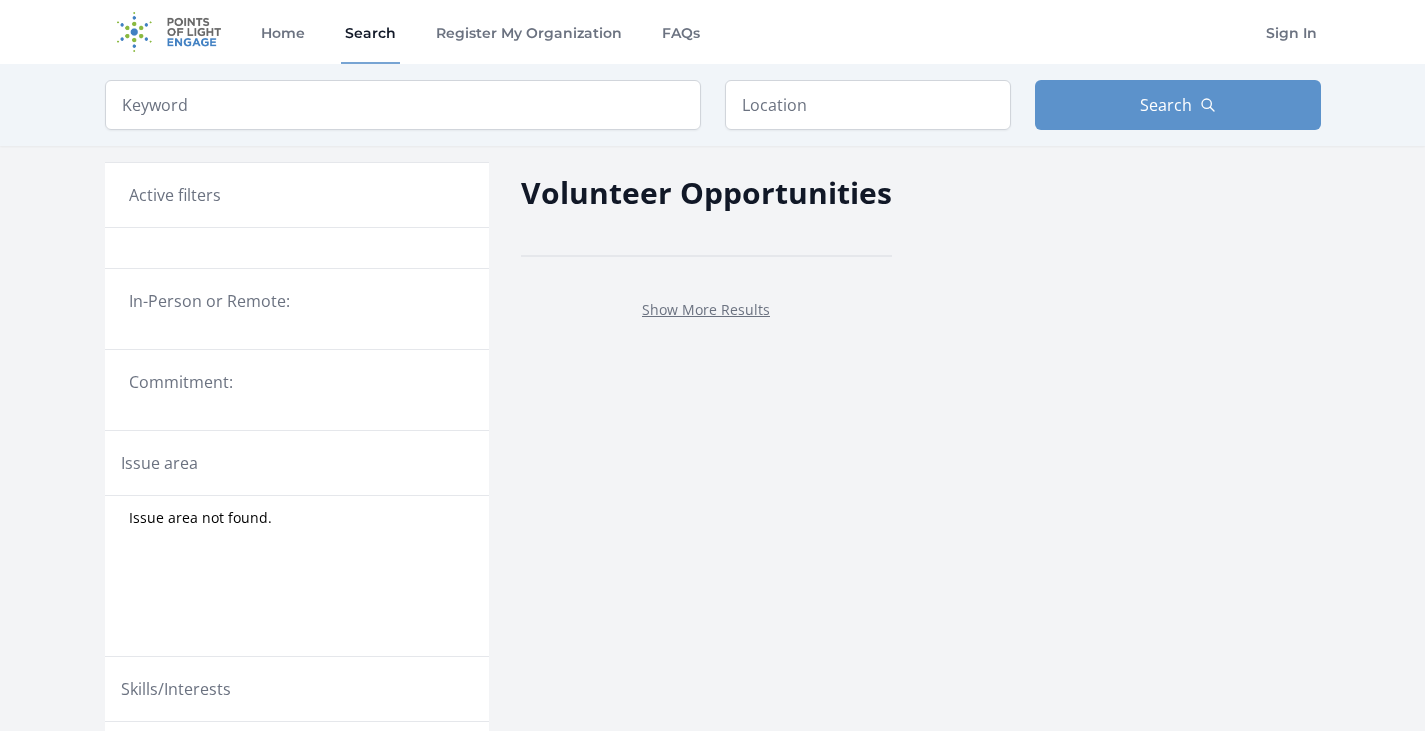 scroll, scrollTop: 0, scrollLeft: 0, axis: both 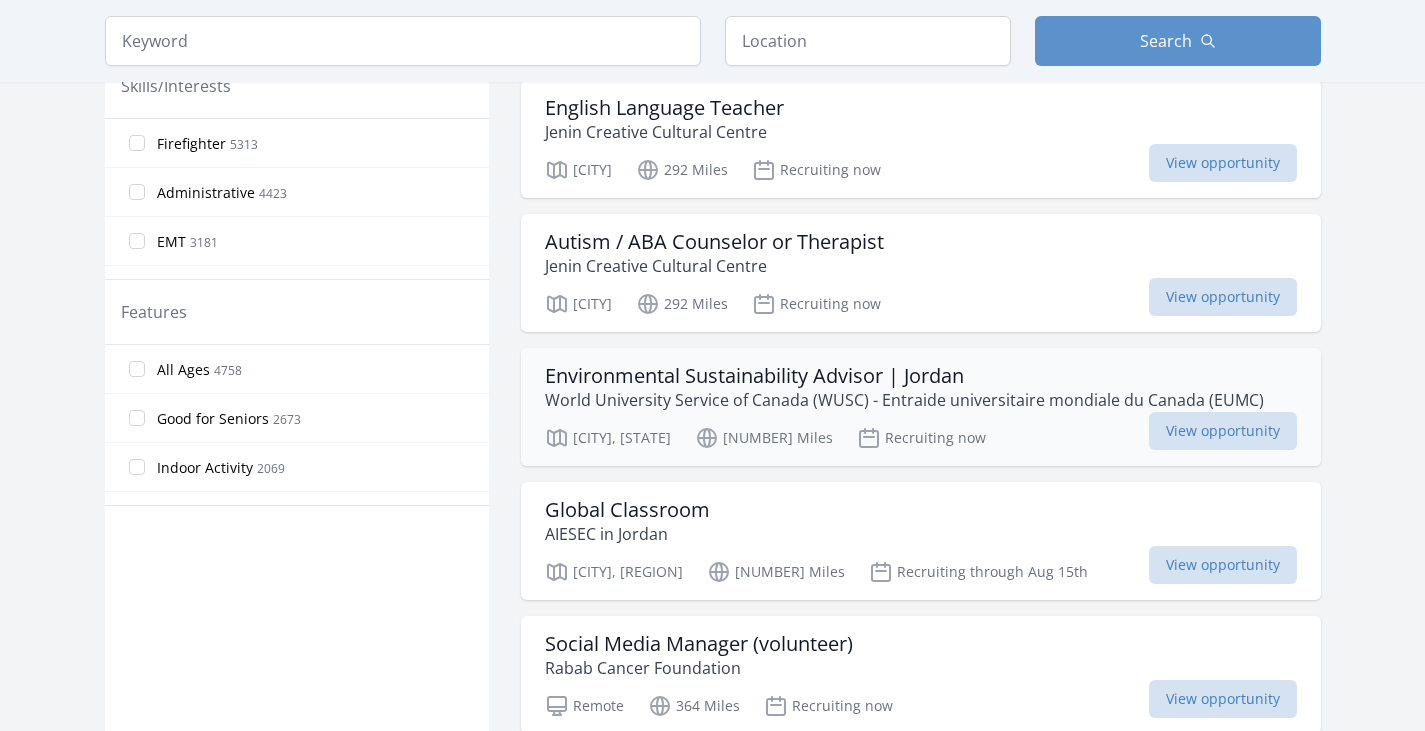 click on "World University Service of Canada (WUSC) - Entraide universitaire mondiale du Canada (EUMC)" at bounding box center (904, 400) 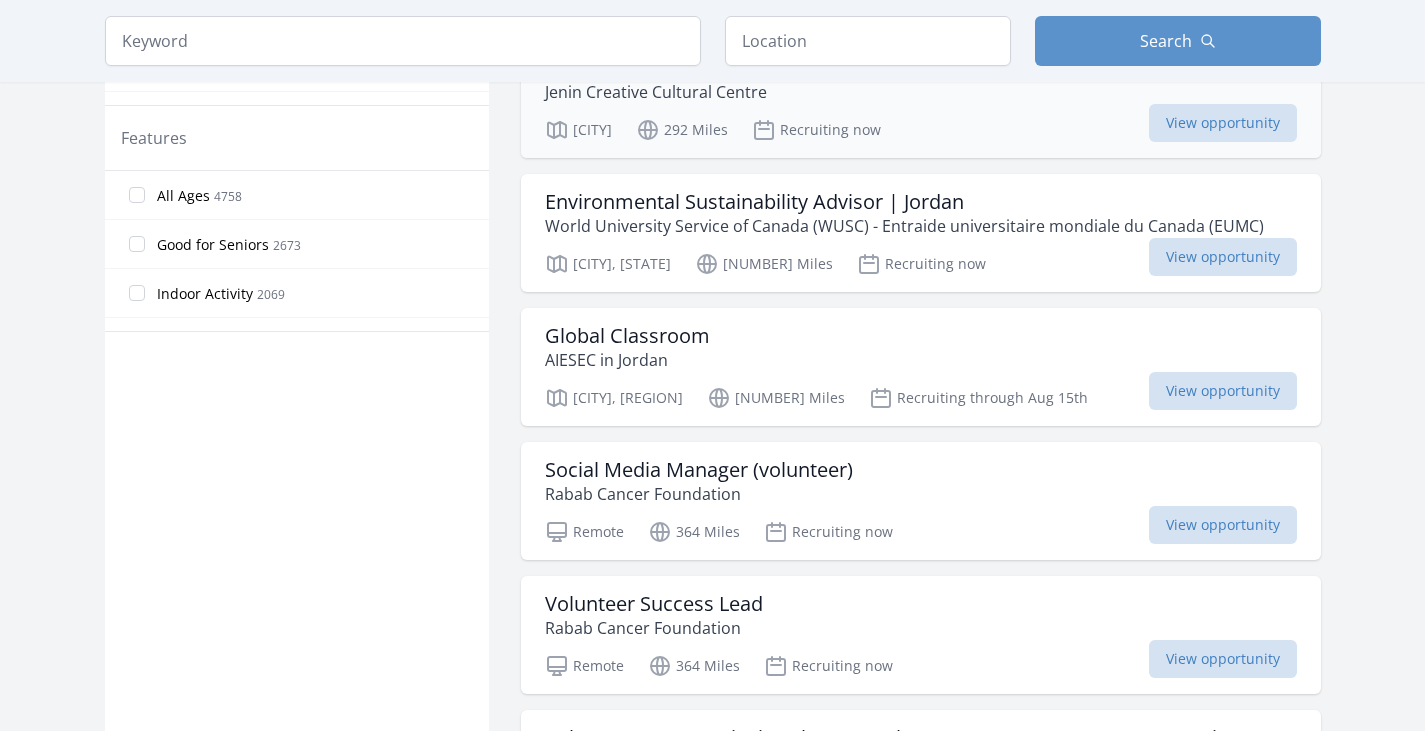 scroll, scrollTop: 1060, scrollLeft: 0, axis: vertical 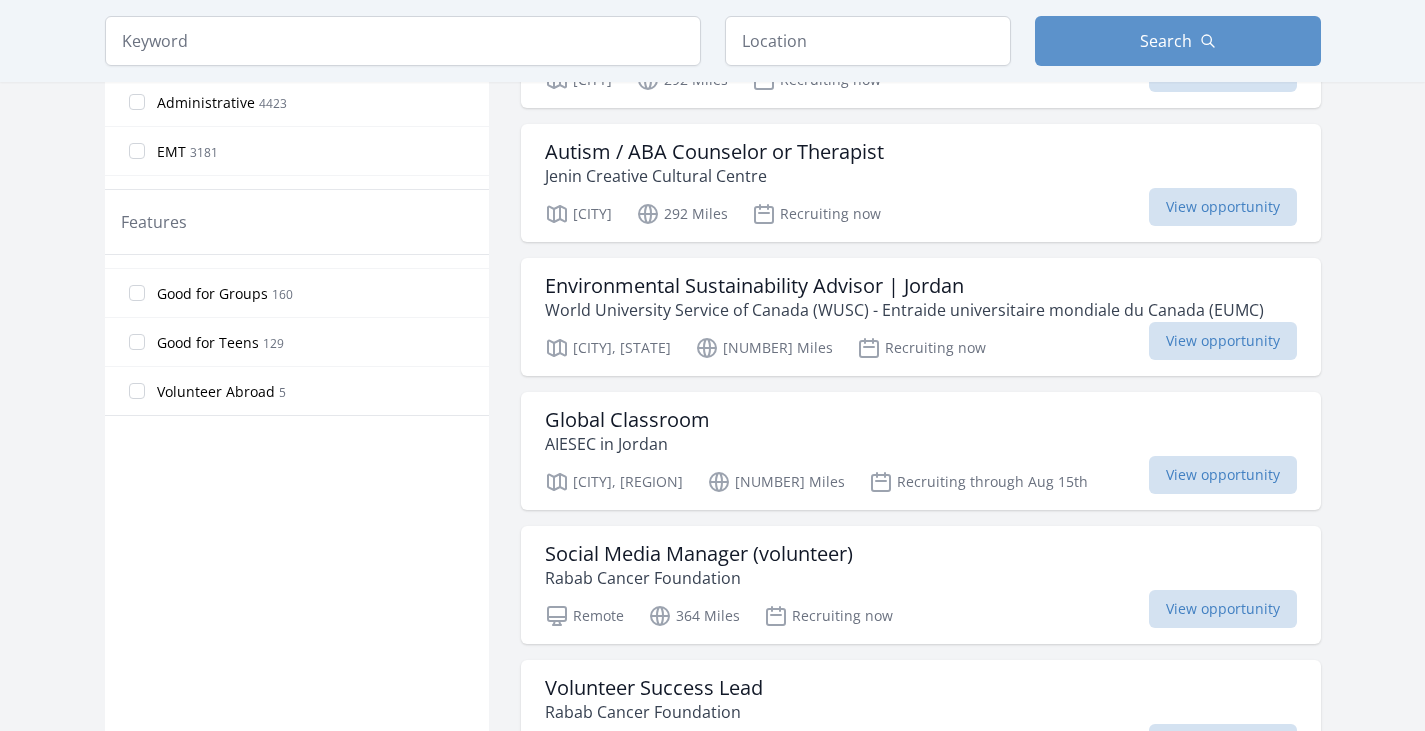 click on "Volunteer Abroad" at bounding box center [216, 392] 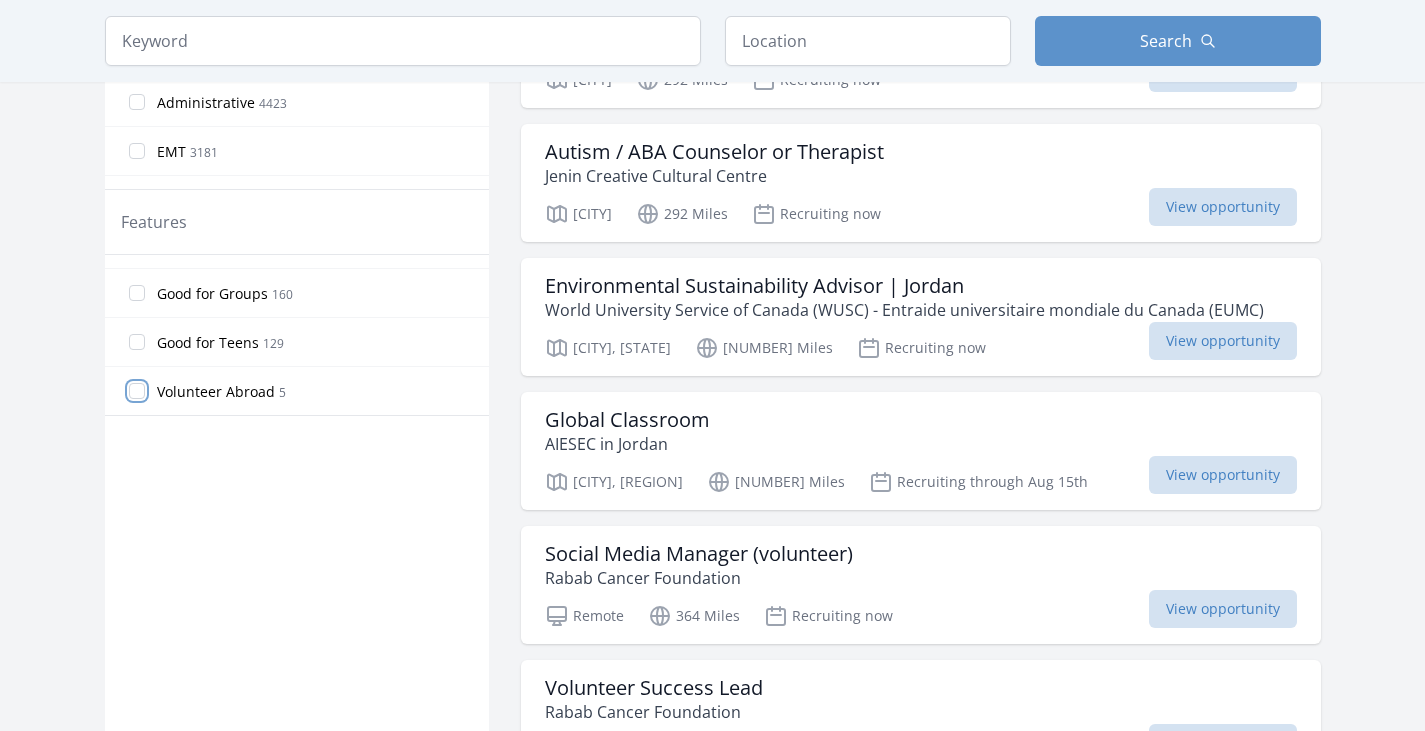 click on "Volunteer Abroad   5" at bounding box center [137, 391] 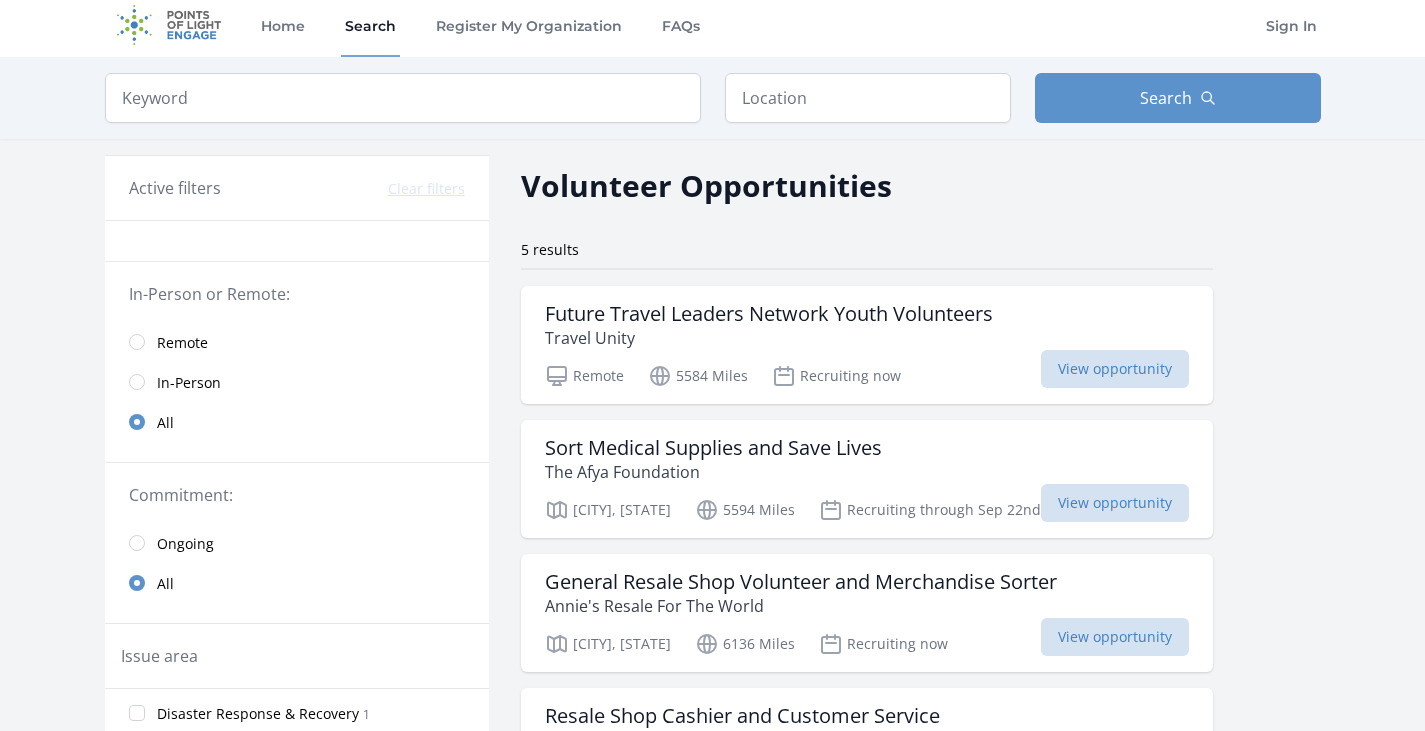 scroll, scrollTop: 6, scrollLeft: 0, axis: vertical 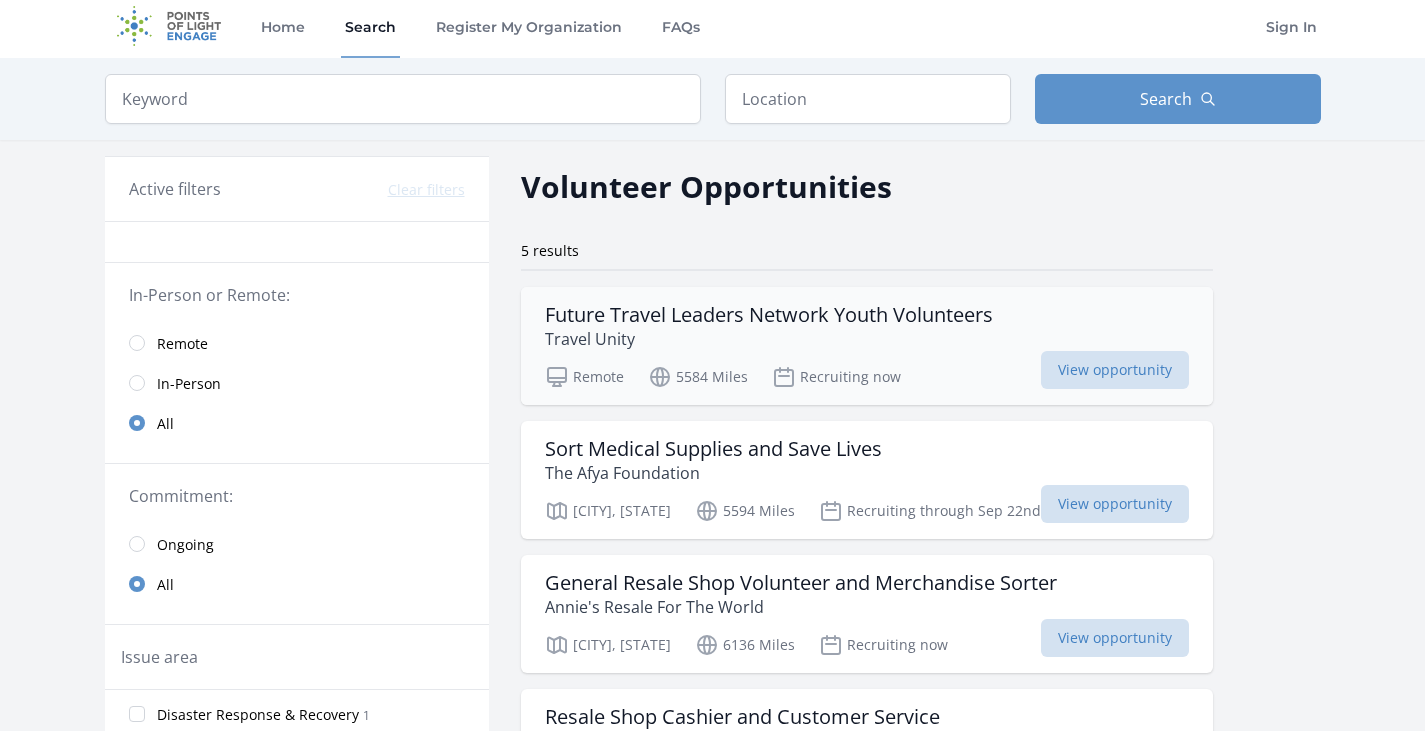 click on "Travel Unity" at bounding box center (769, 339) 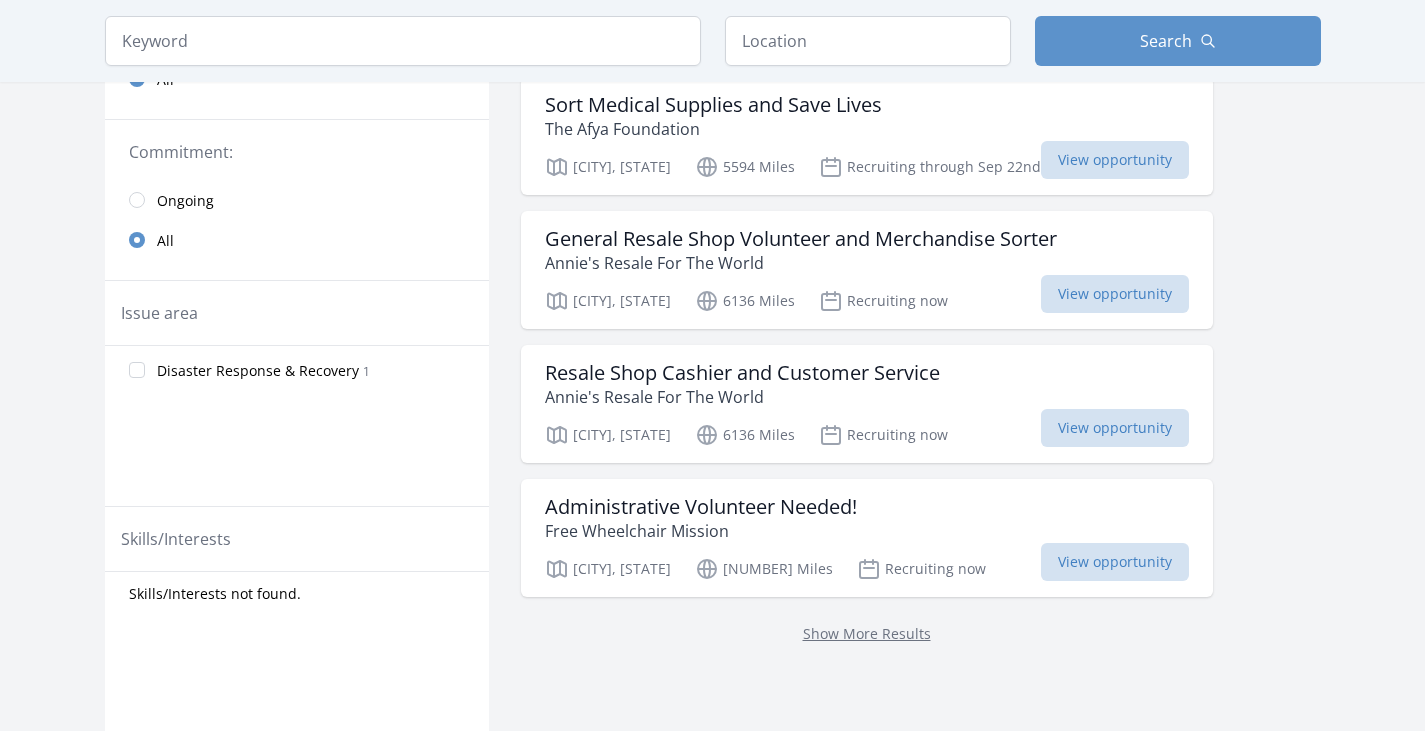 scroll, scrollTop: 351, scrollLeft: 0, axis: vertical 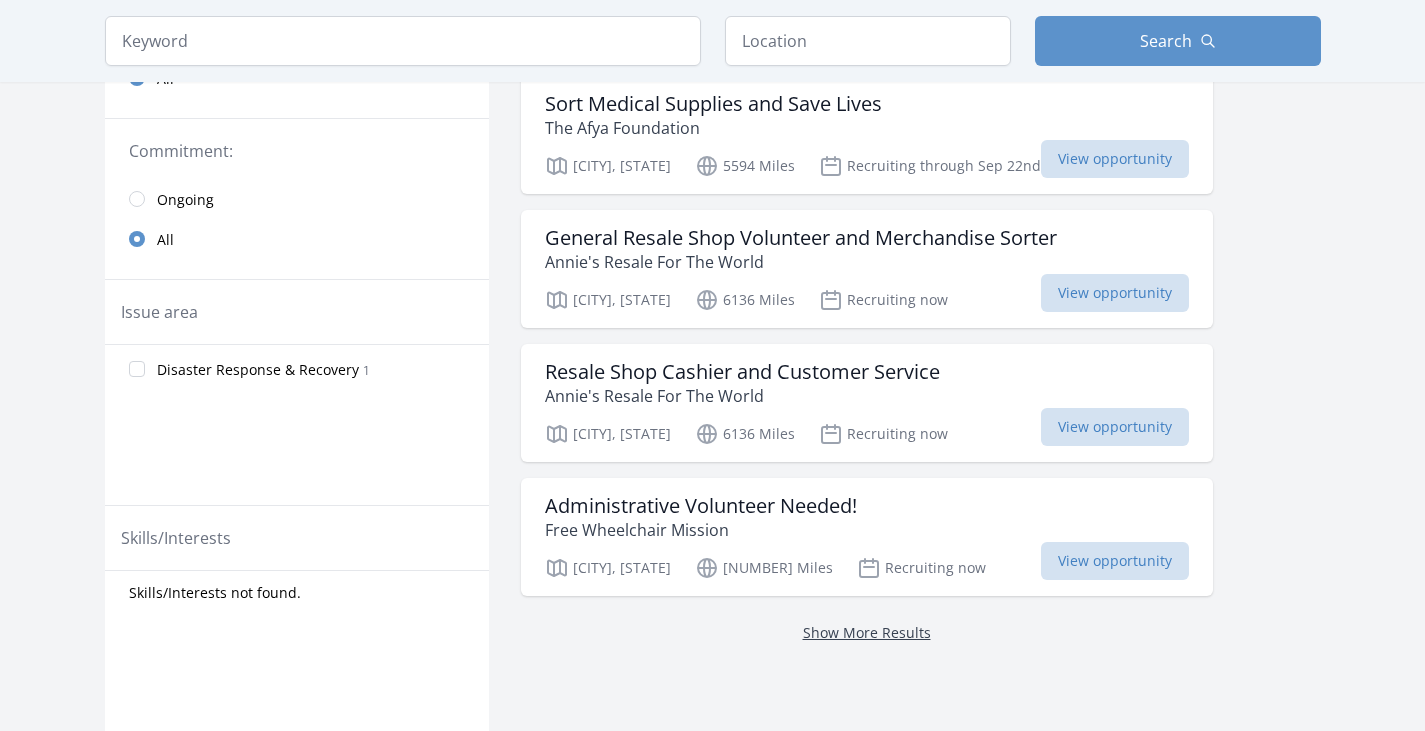click on "Show More Results" at bounding box center [867, 632] 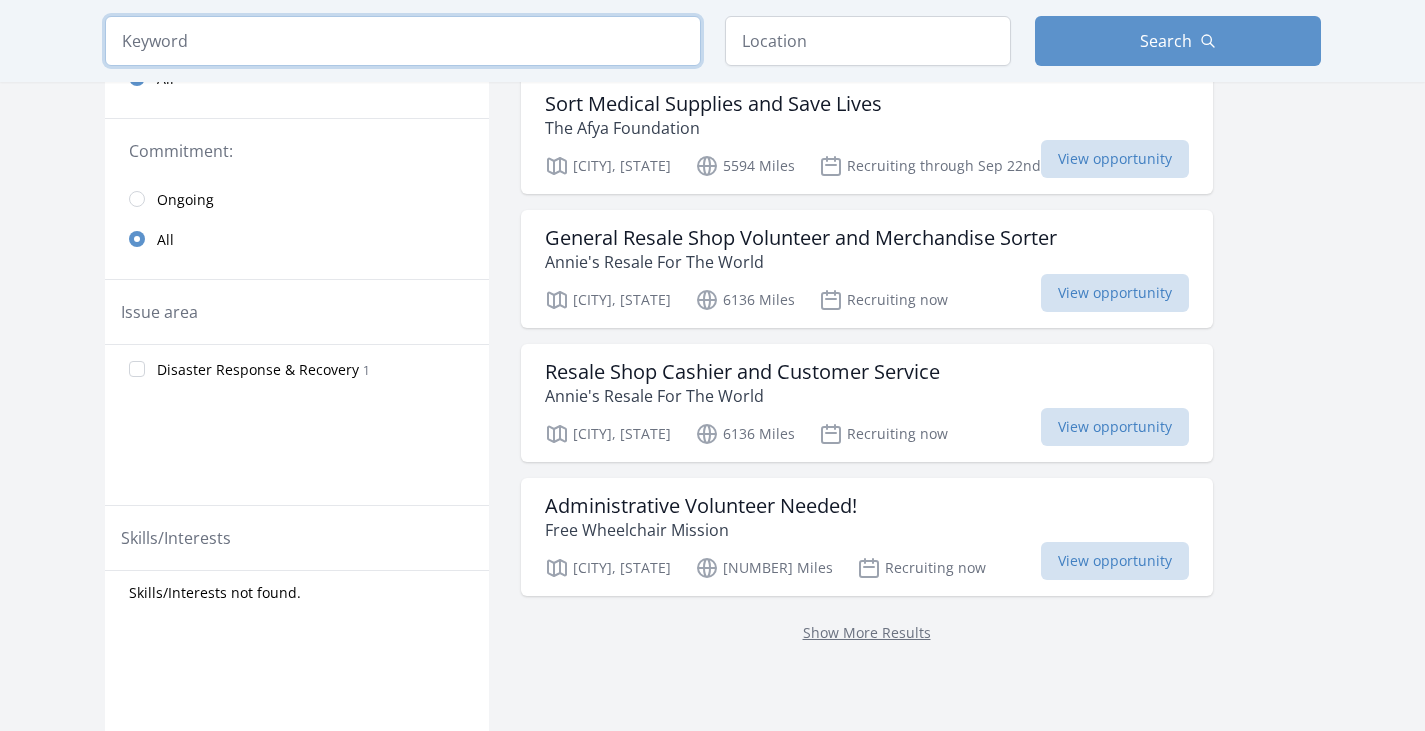 click at bounding box center [403, 41] 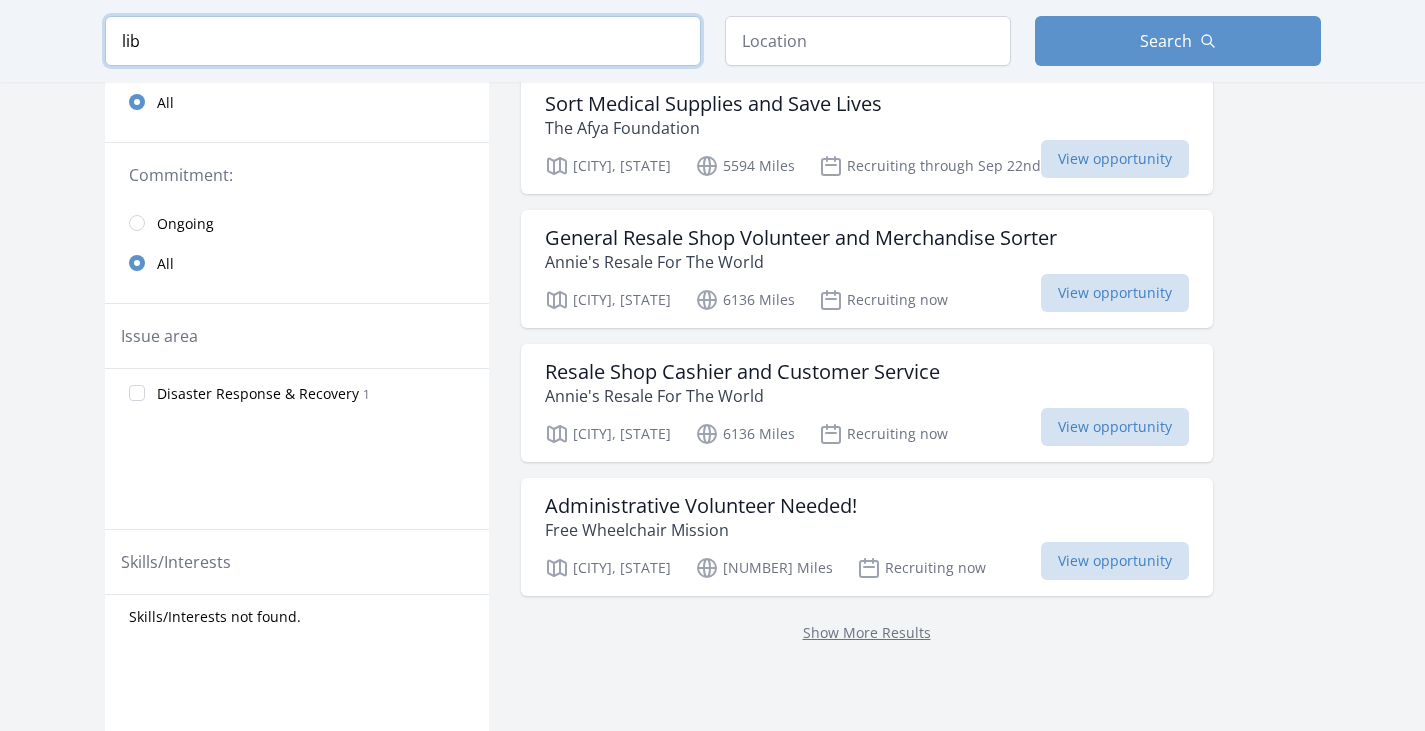 scroll, scrollTop: 375, scrollLeft: 0, axis: vertical 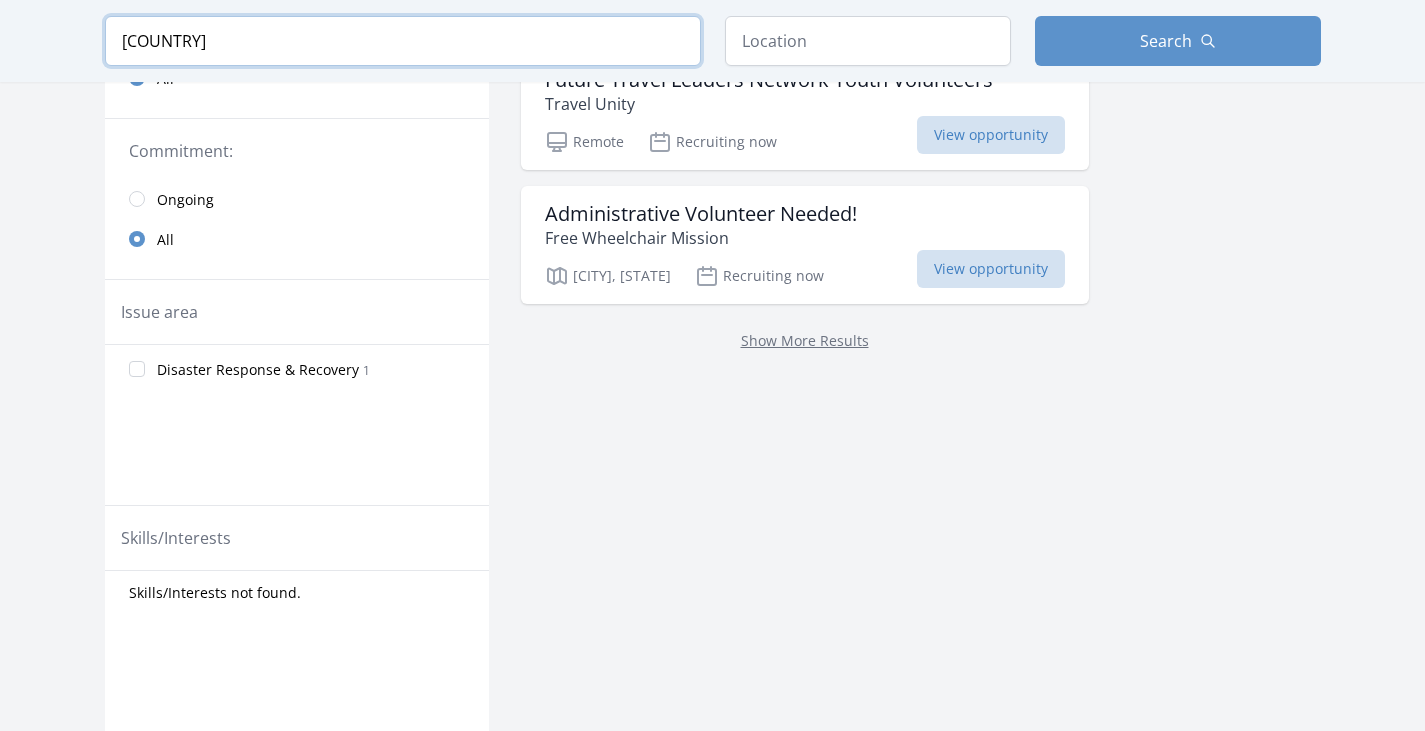 type on "[COUNTRY]" 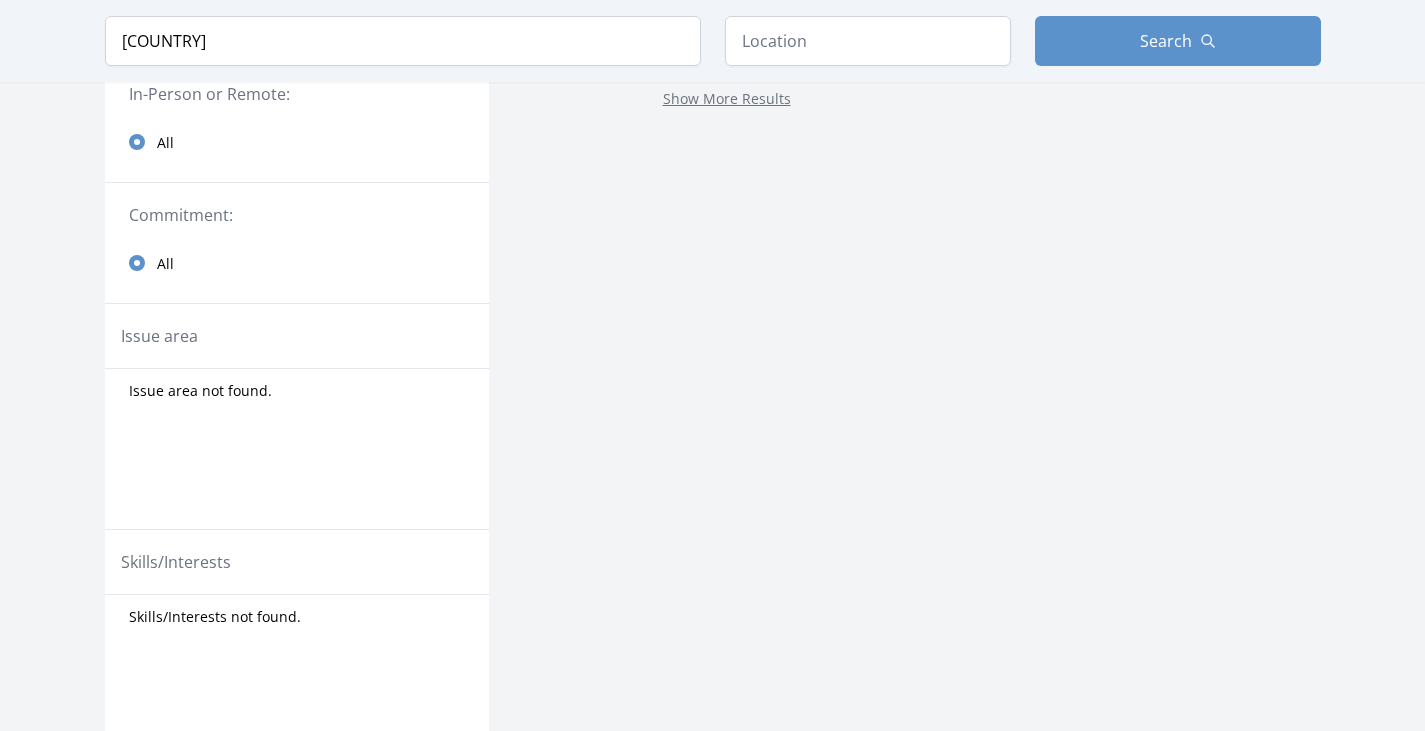 scroll, scrollTop: 0, scrollLeft: 0, axis: both 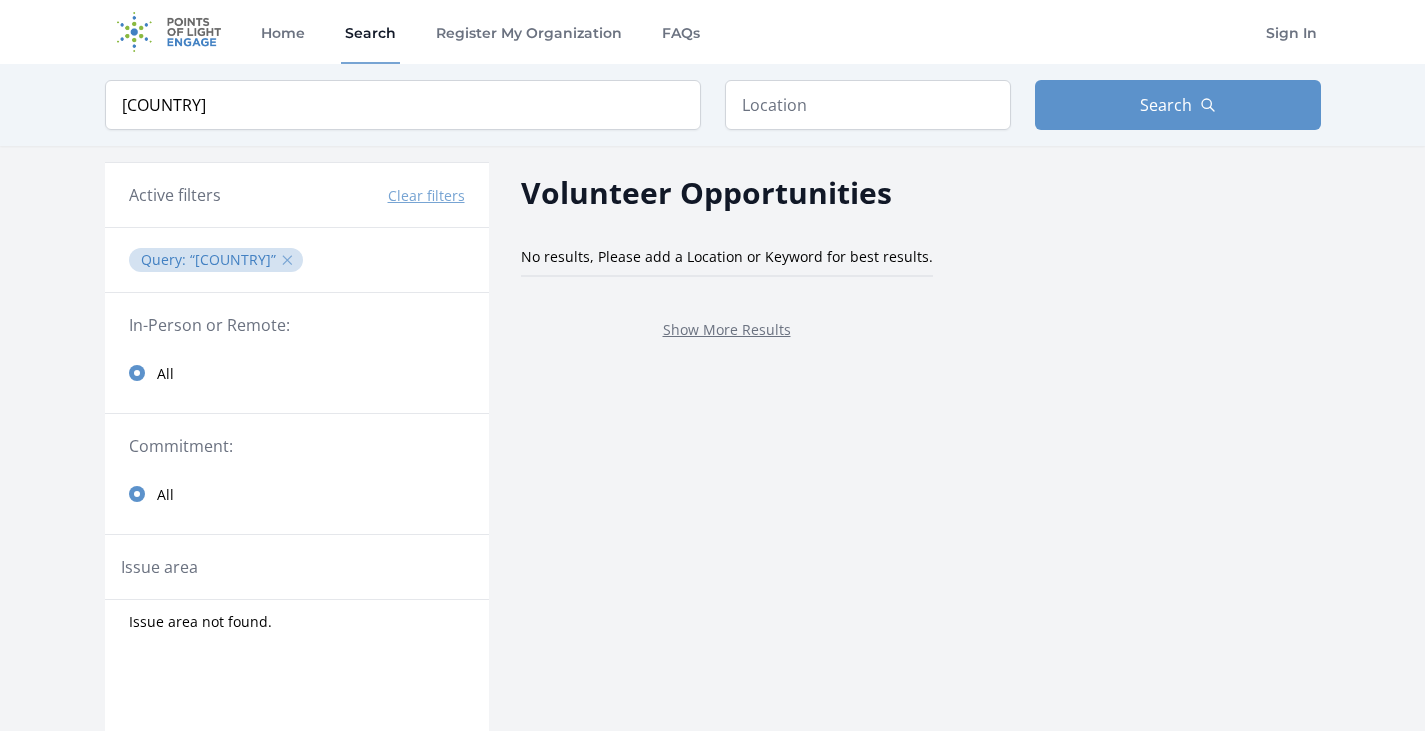 click on "✕" at bounding box center [287, 260] 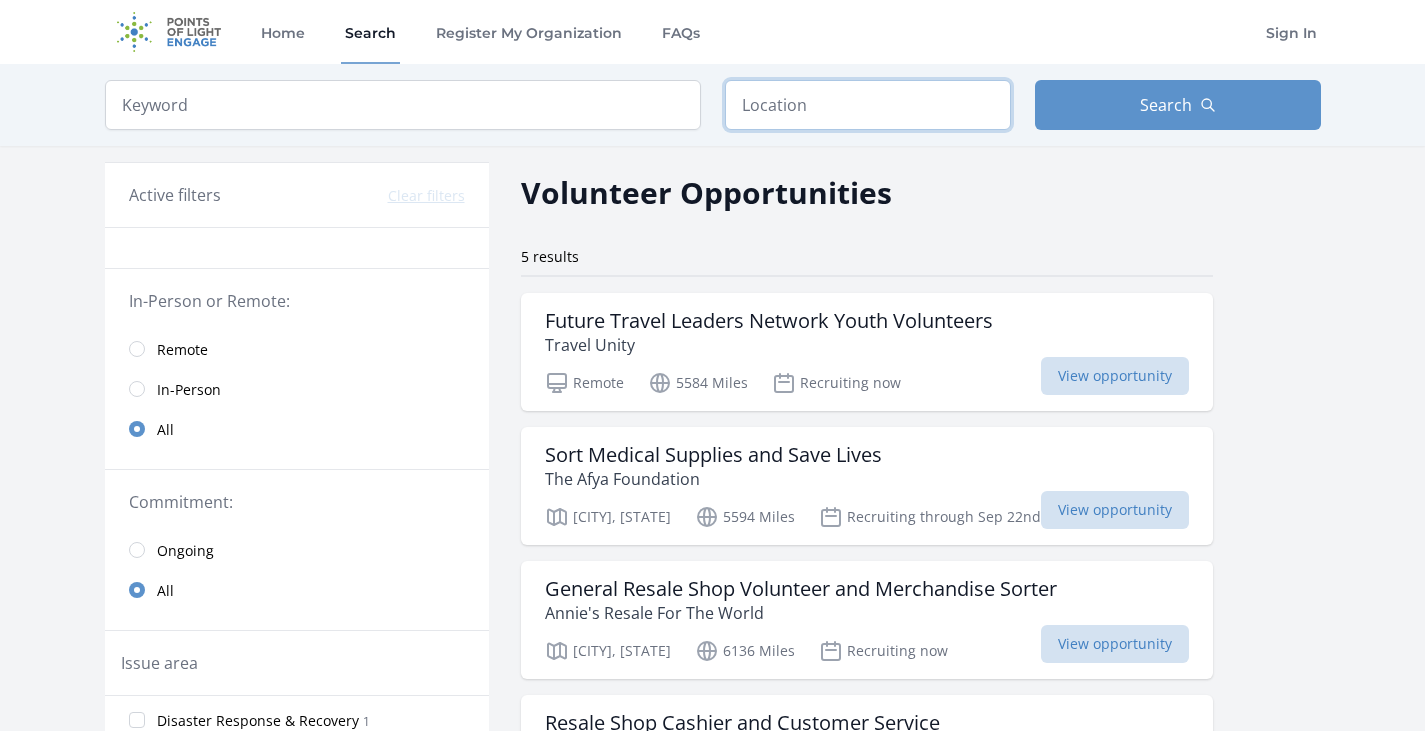 click at bounding box center [868, 105] 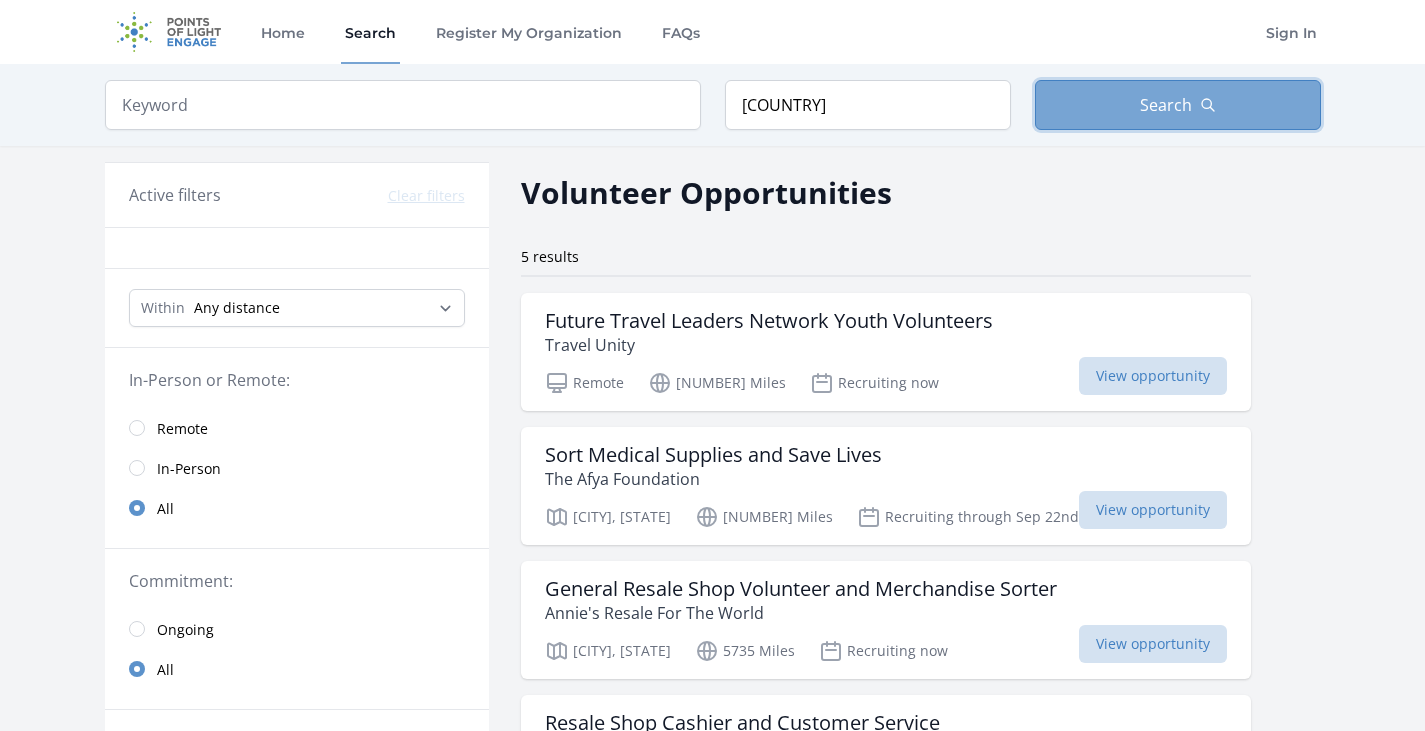 click on "Search" at bounding box center (1178, 105) 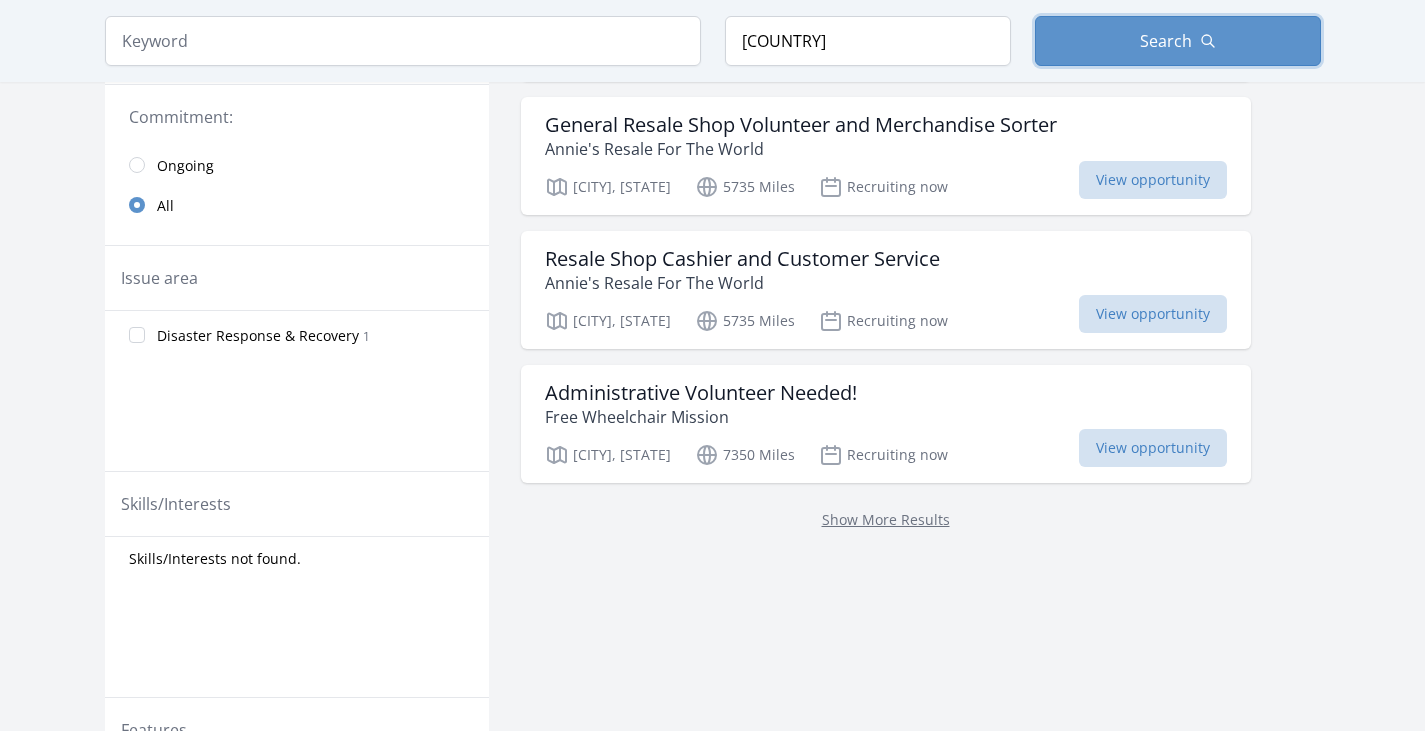 scroll, scrollTop: 0, scrollLeft: 0, axis: both 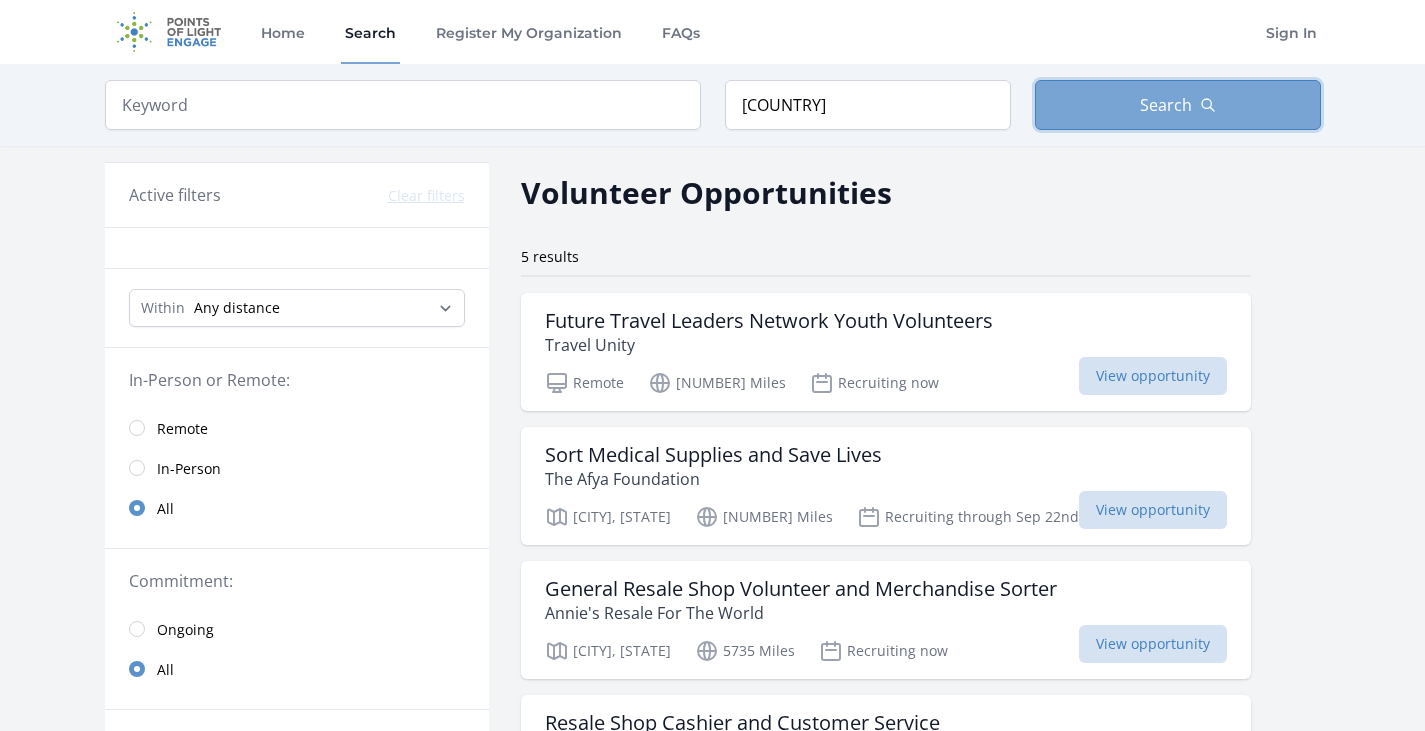 click on "Search" at bounding box center (1166, 105) 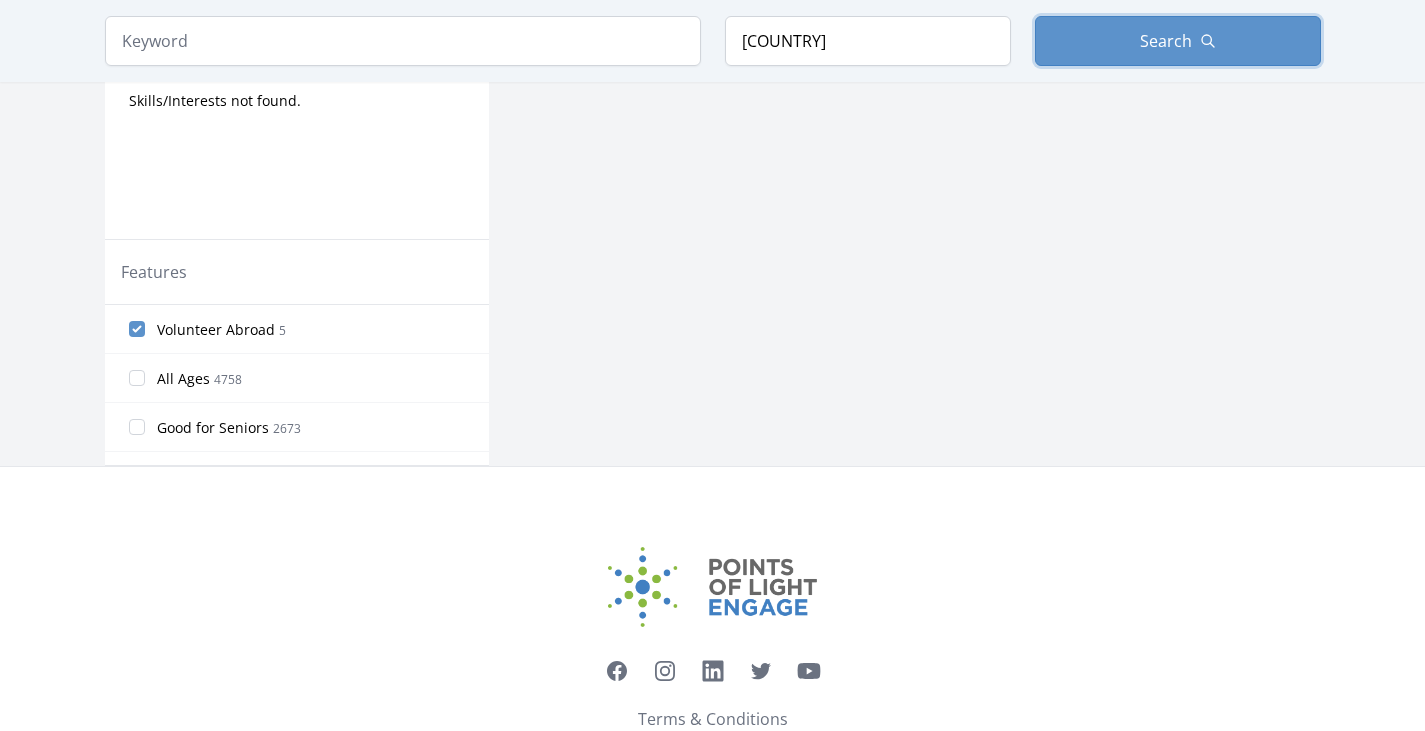 scroll, scrollTop: 938, scrollLeft: 0, axis: vertical 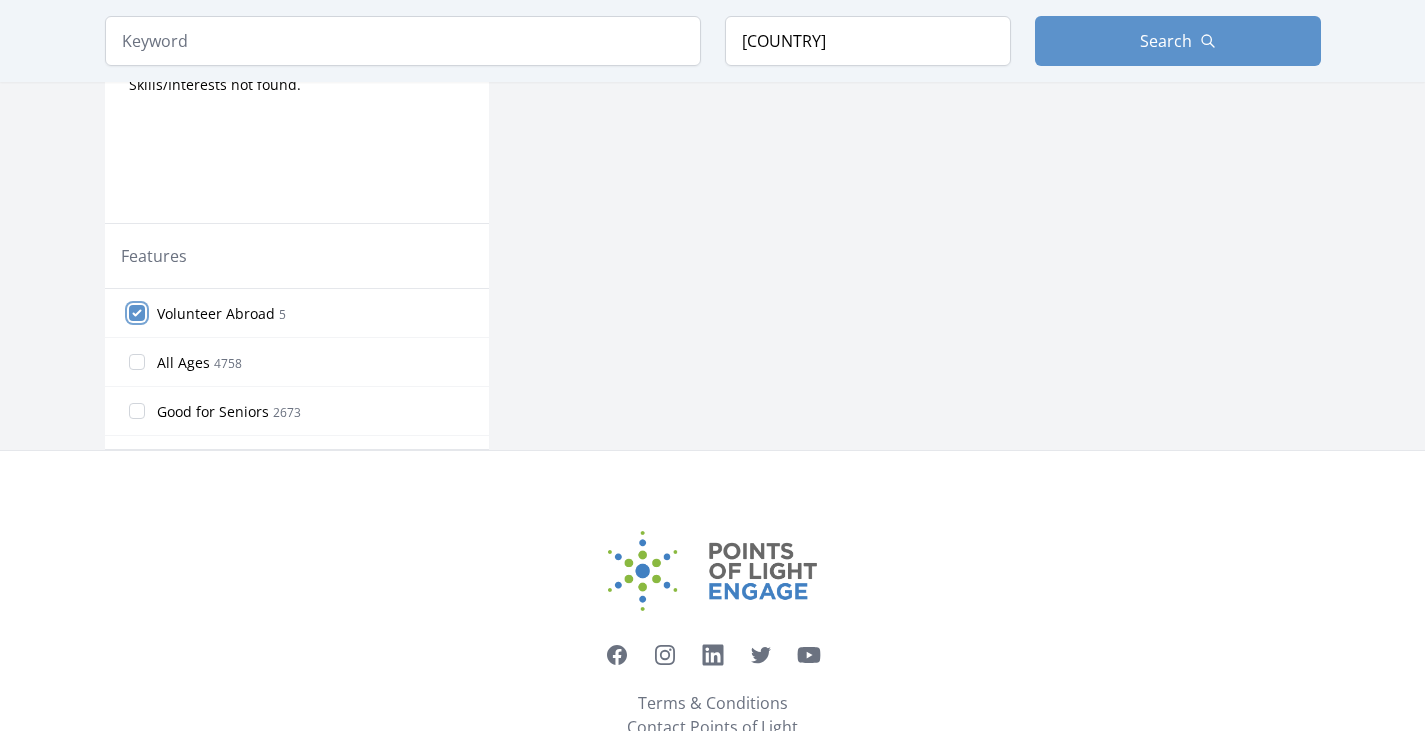 click on "Volunteer Abroad   5" at bounding box center (137, 313) 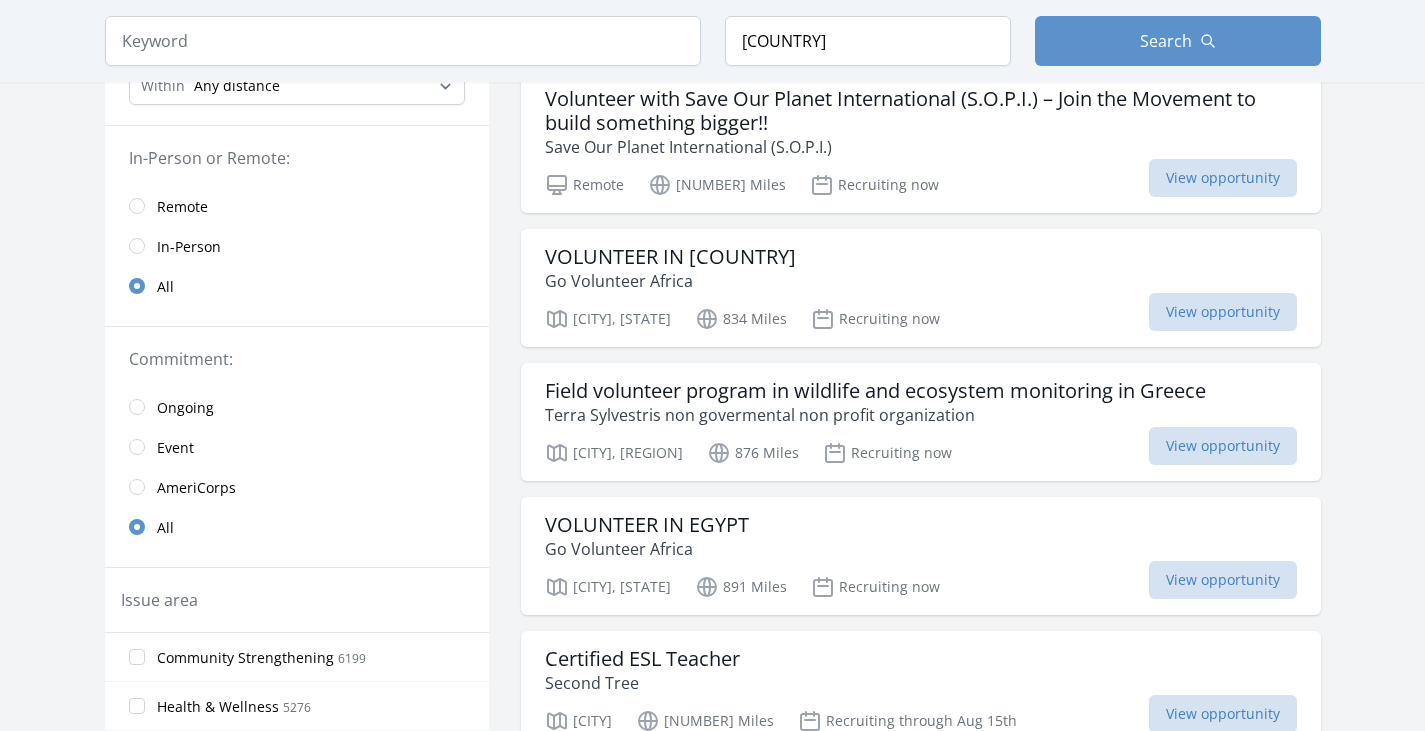 scroll, scrollTop: 0, scrollLeft: 0, axis: both 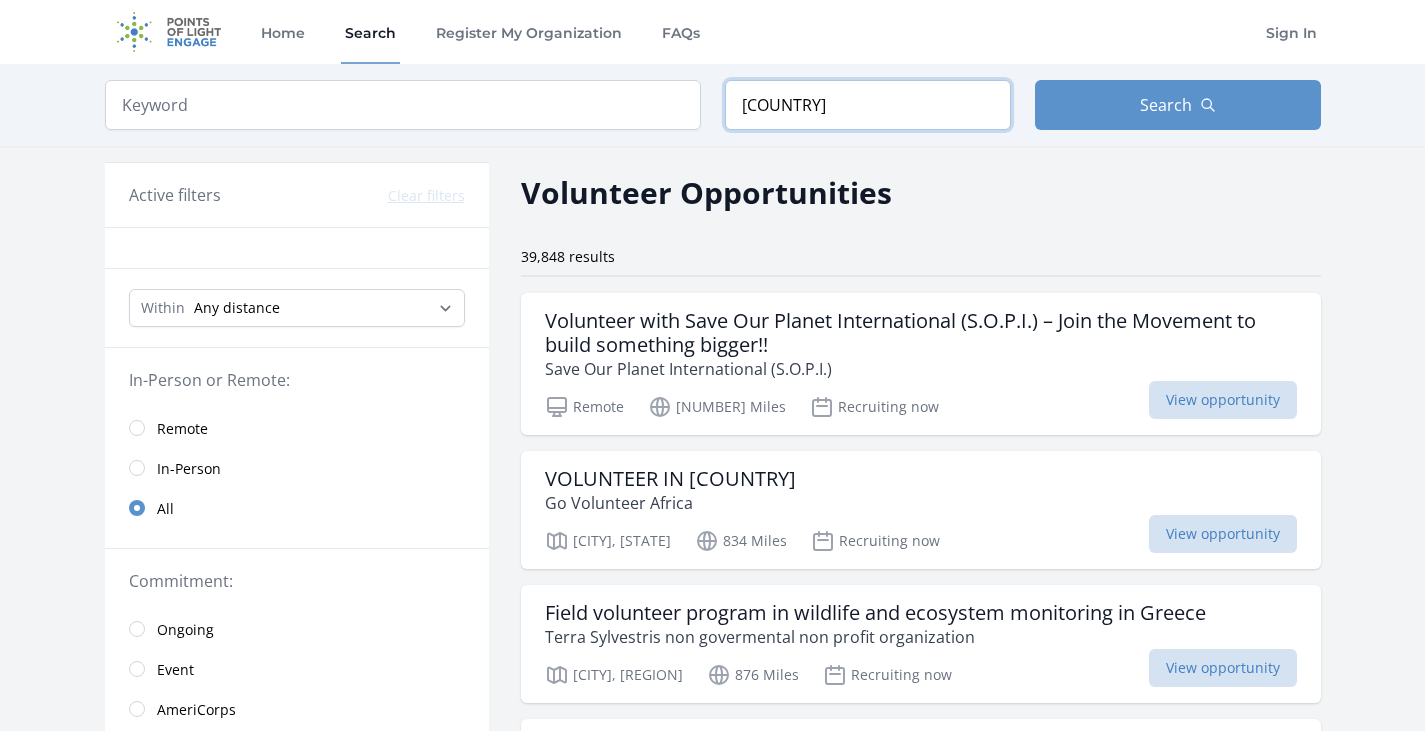 click on "[COUNTRY]" at bounding box center (868, 105) 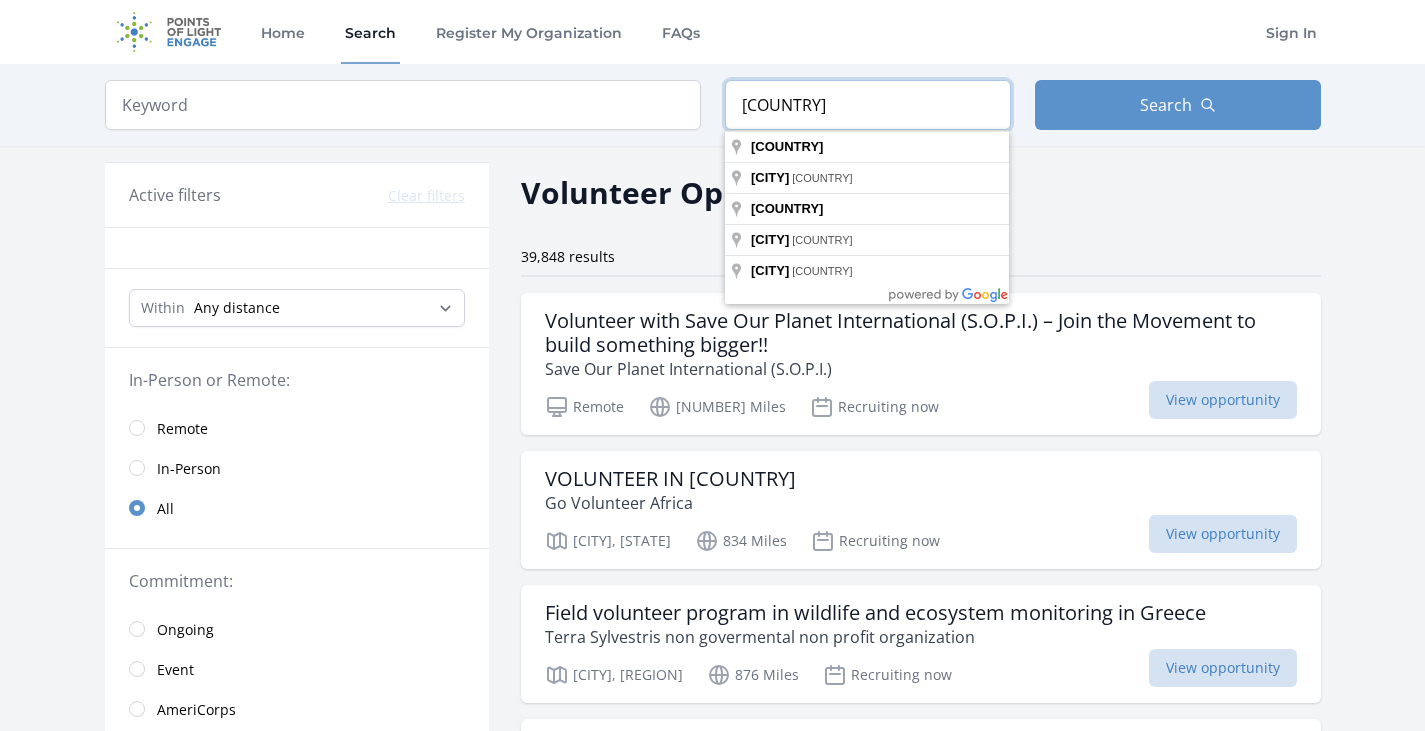 type on "[COUNTRY]" 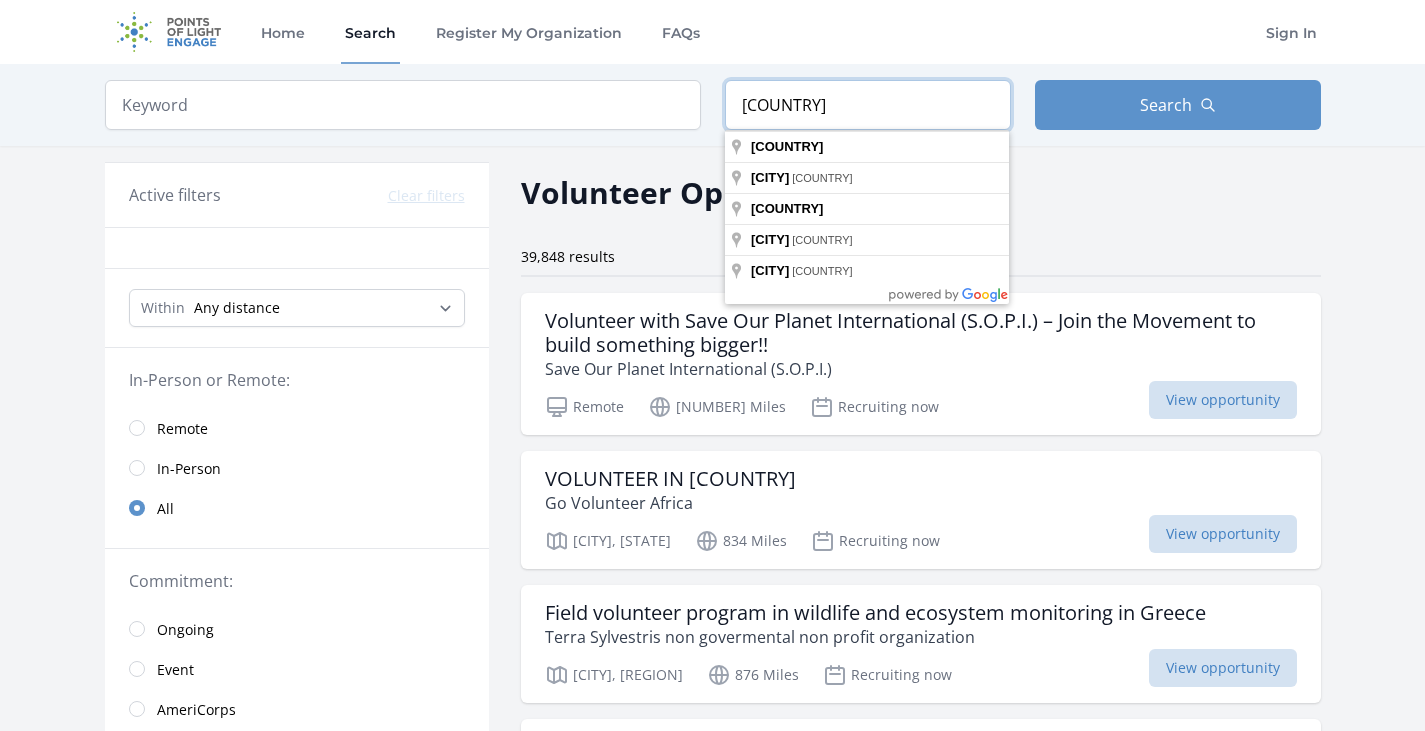 drag, startPoint x: 799, startPoint y: 112, endPoint x: 729, endPoint y: 106, distance: 70.256676 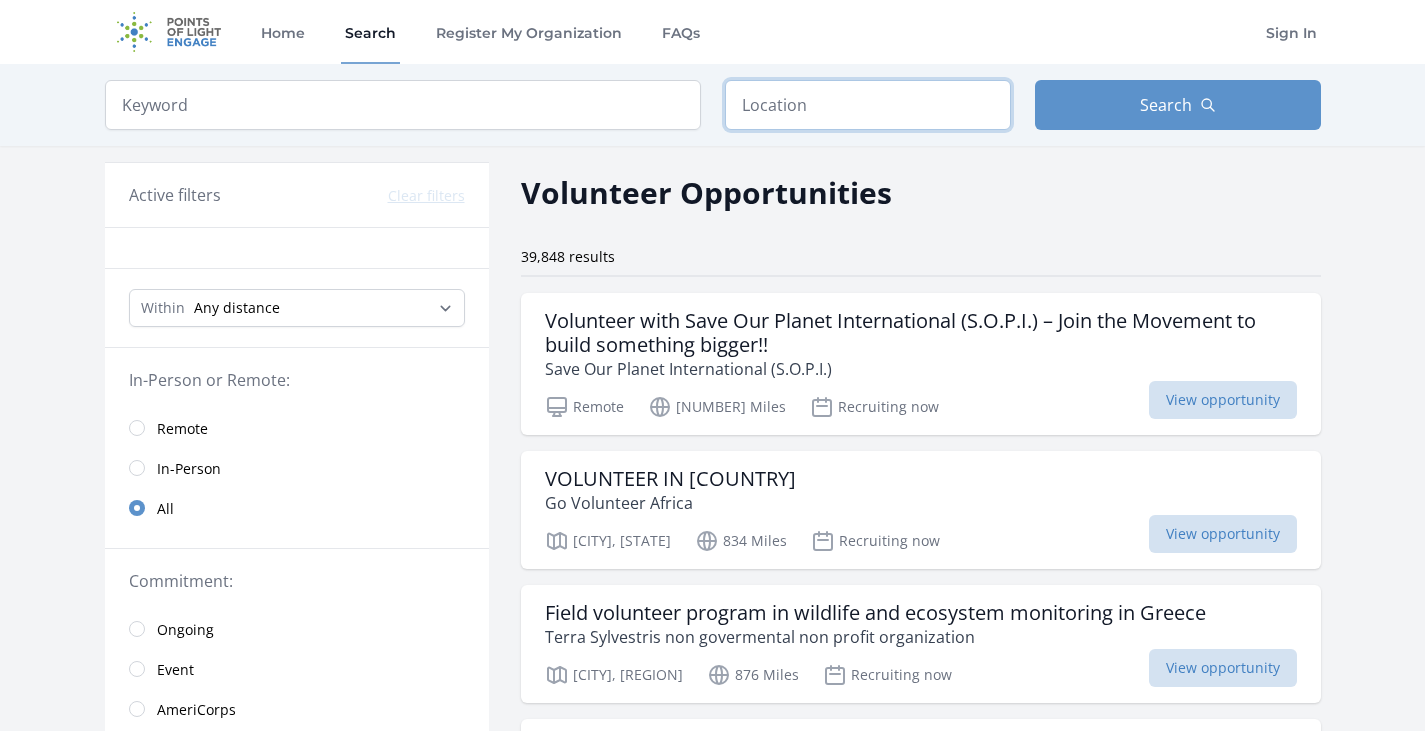 type 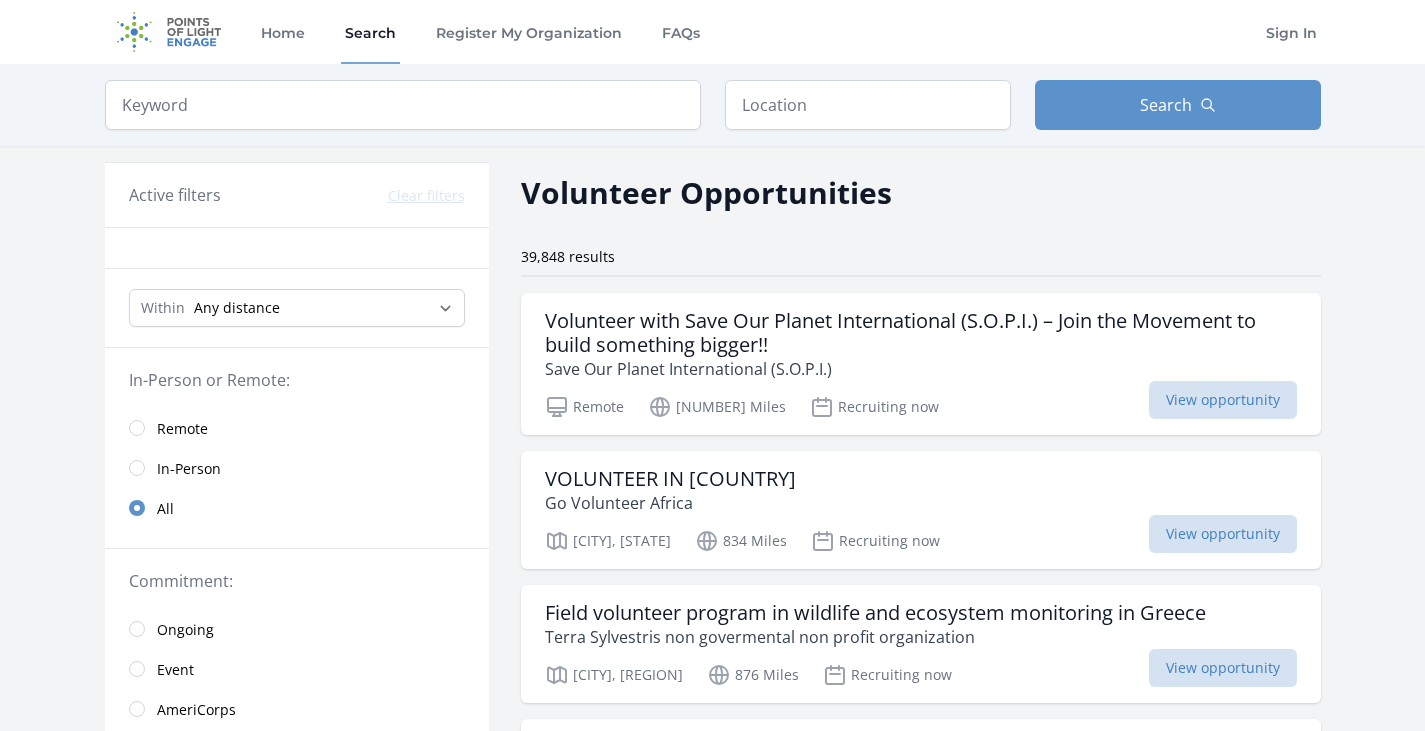 click on "39,848 results
Volunteer with Save Our Planet International (S.O.P.I.) – Join the Movement to build something bigger!!
Save Our Planet International (S.O.P.I.)
Remote" at bounding box center [921, 1619] 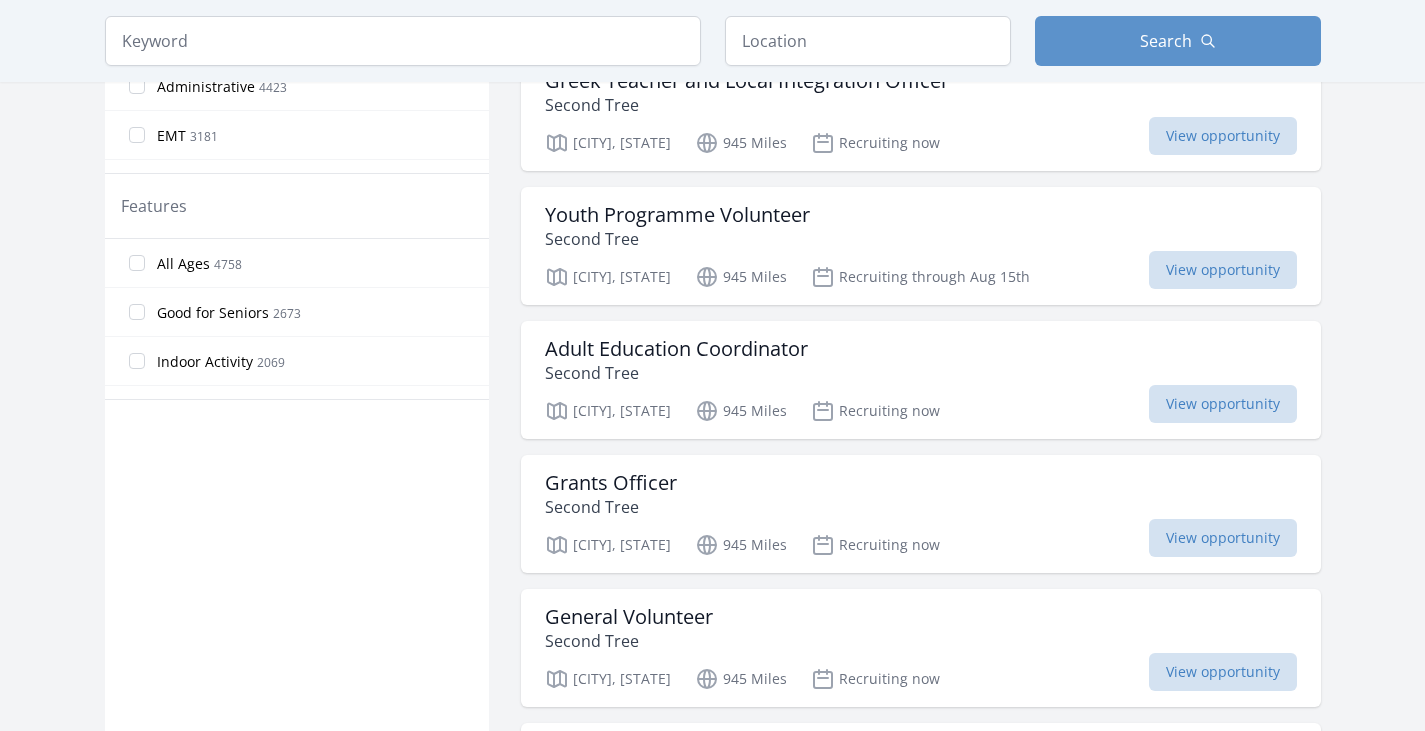 scroll, scrollTop: 1069, scrollLeft: 0, axis: vertical 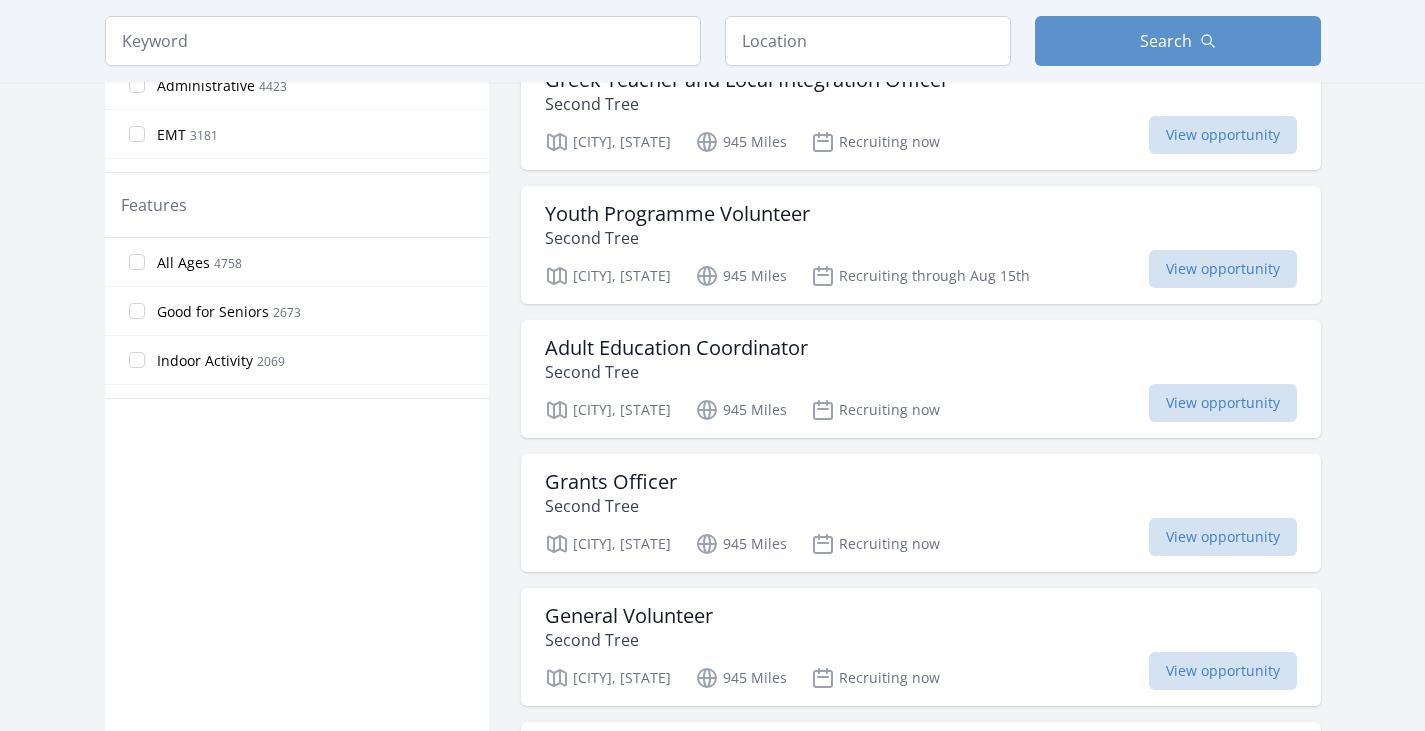 click on "Second Tree" at bounding box center (677, 238) 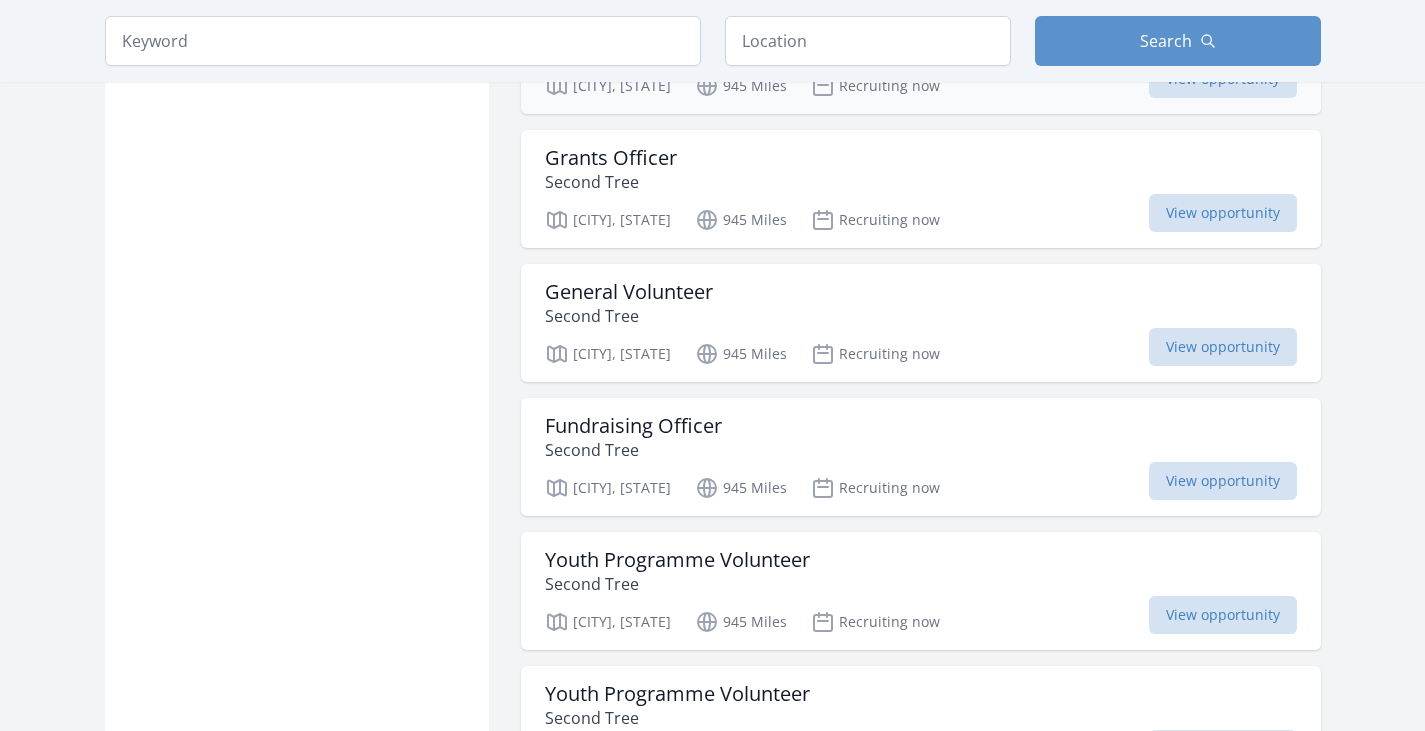scroll, scrollTop: 1395, scrollLeft: 0, axis: vertical 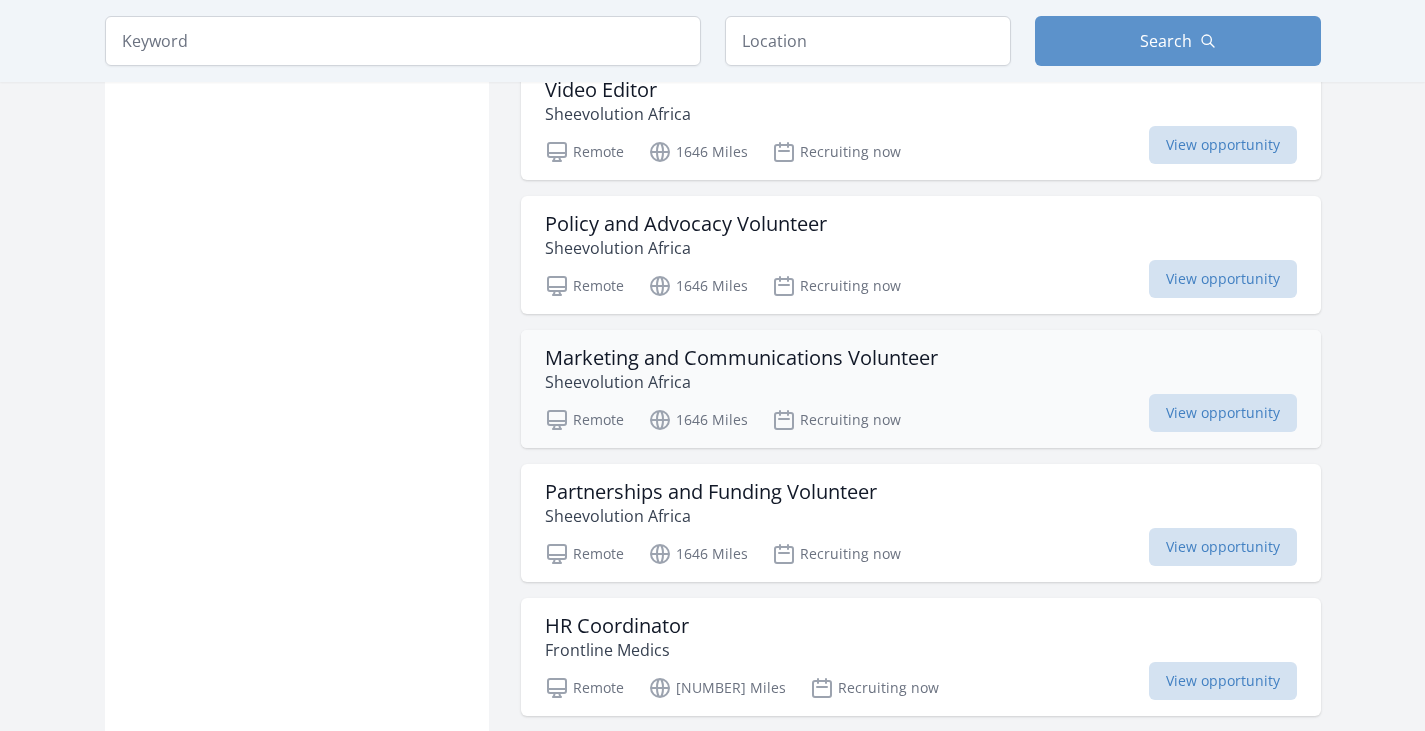 click on "Remote
[NUMBER] Miles
Recruiting now
View opportunity" at bounding box center (921, 417) 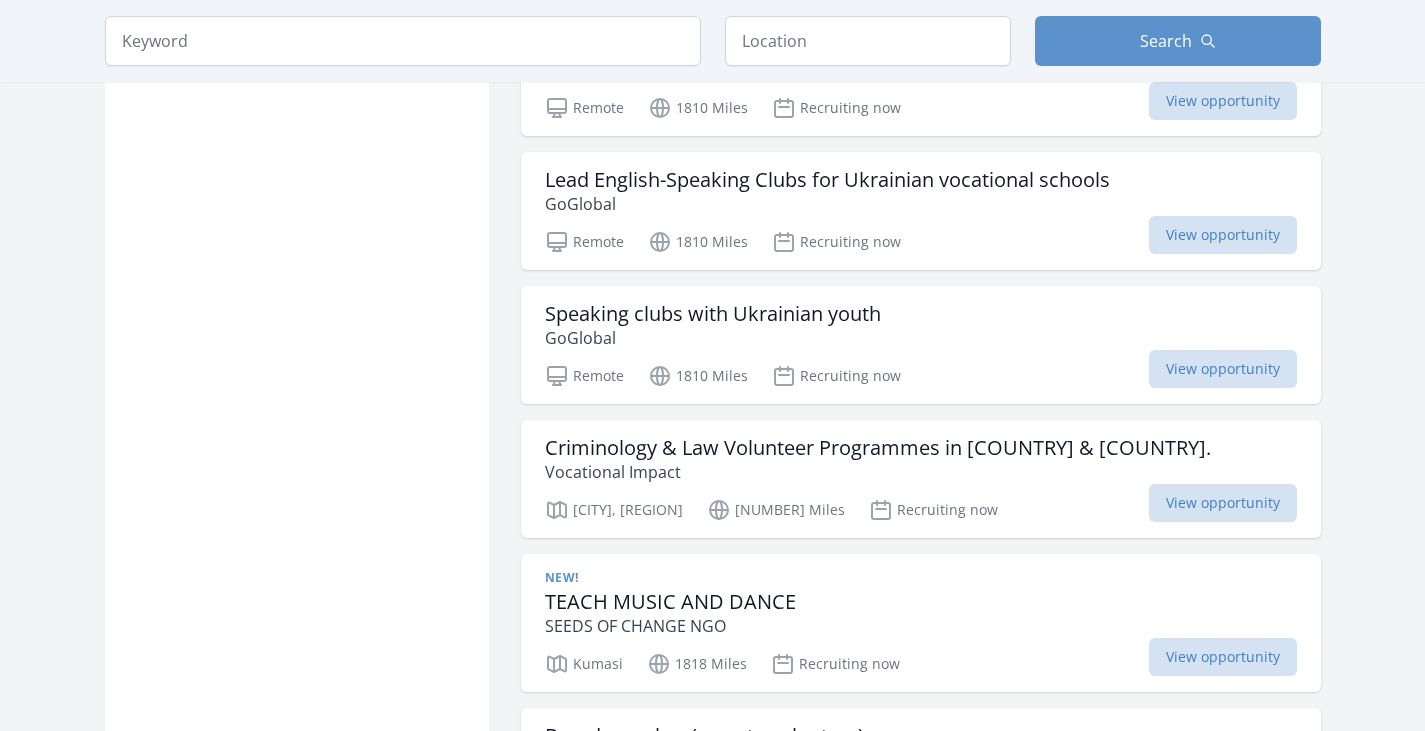 scroll, scrollTop: 13164, scrollLeft: 0, axis: vertical 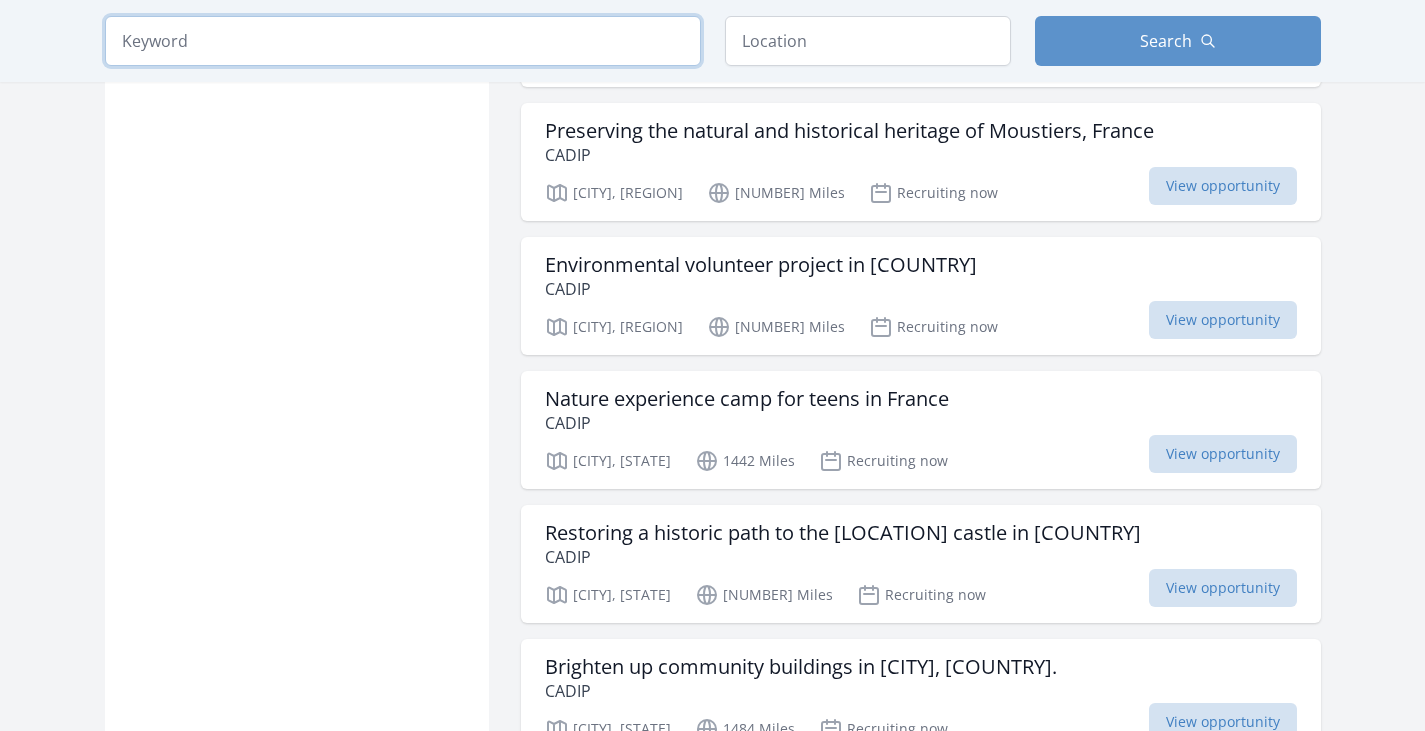 click at bounding box center (403, 41) 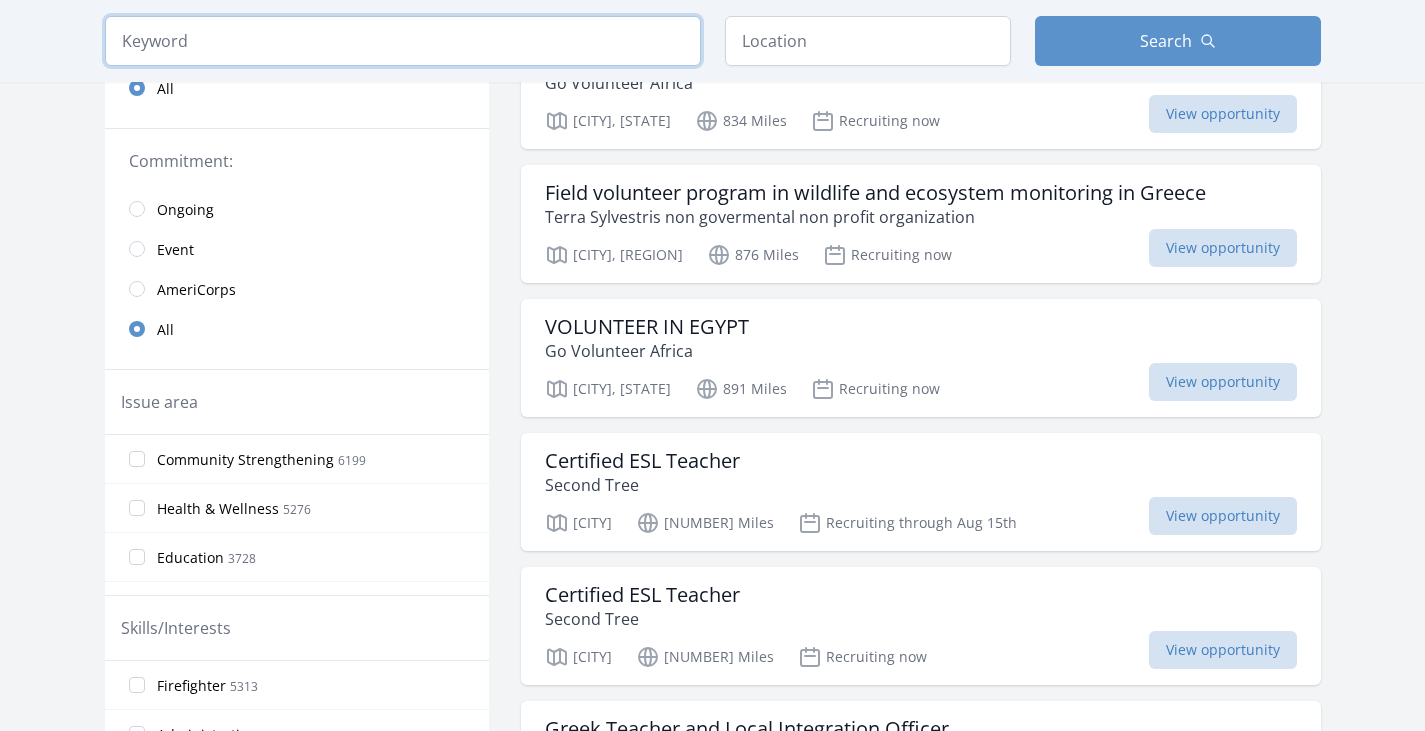 scroll, scrollTop: 424, scrollLeft: 0, axis: vertical 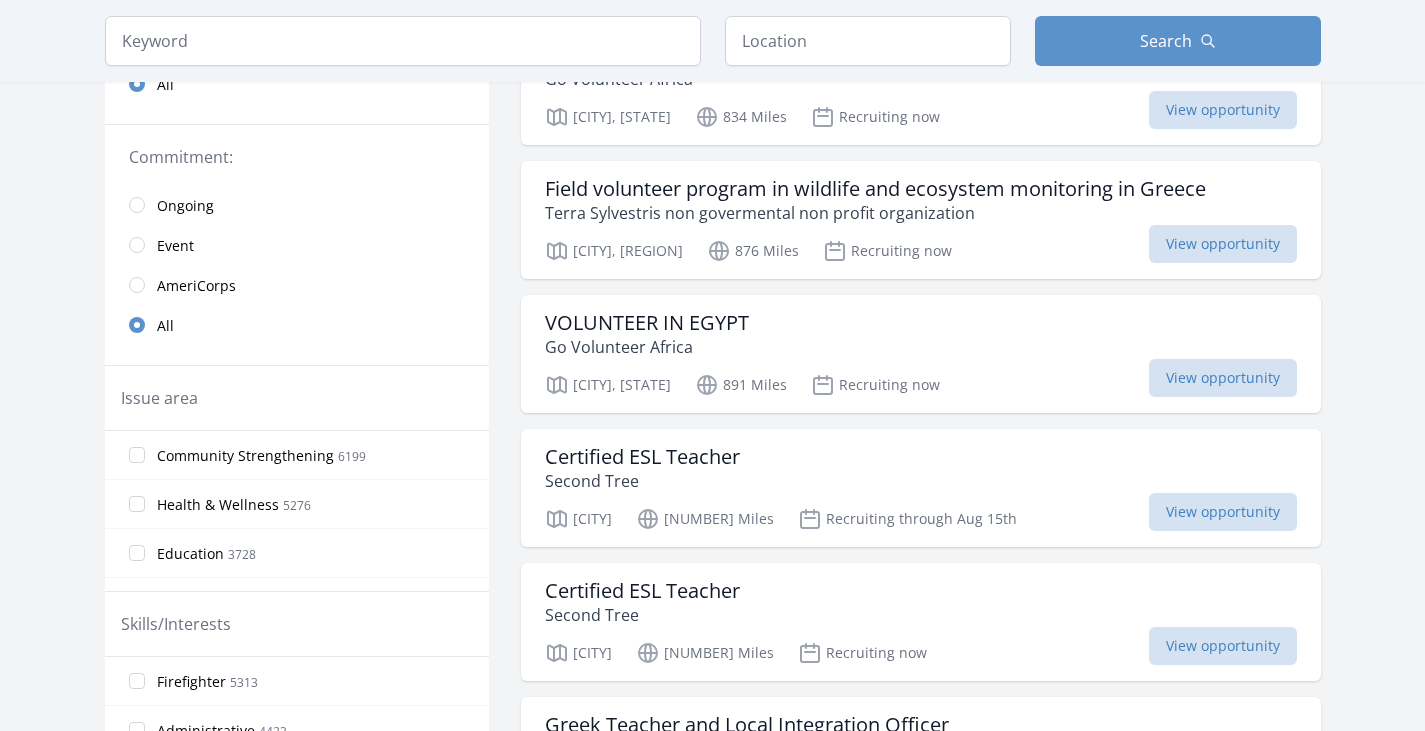 click on "Education   [NUMBER]" at bounding box center (297, 553) 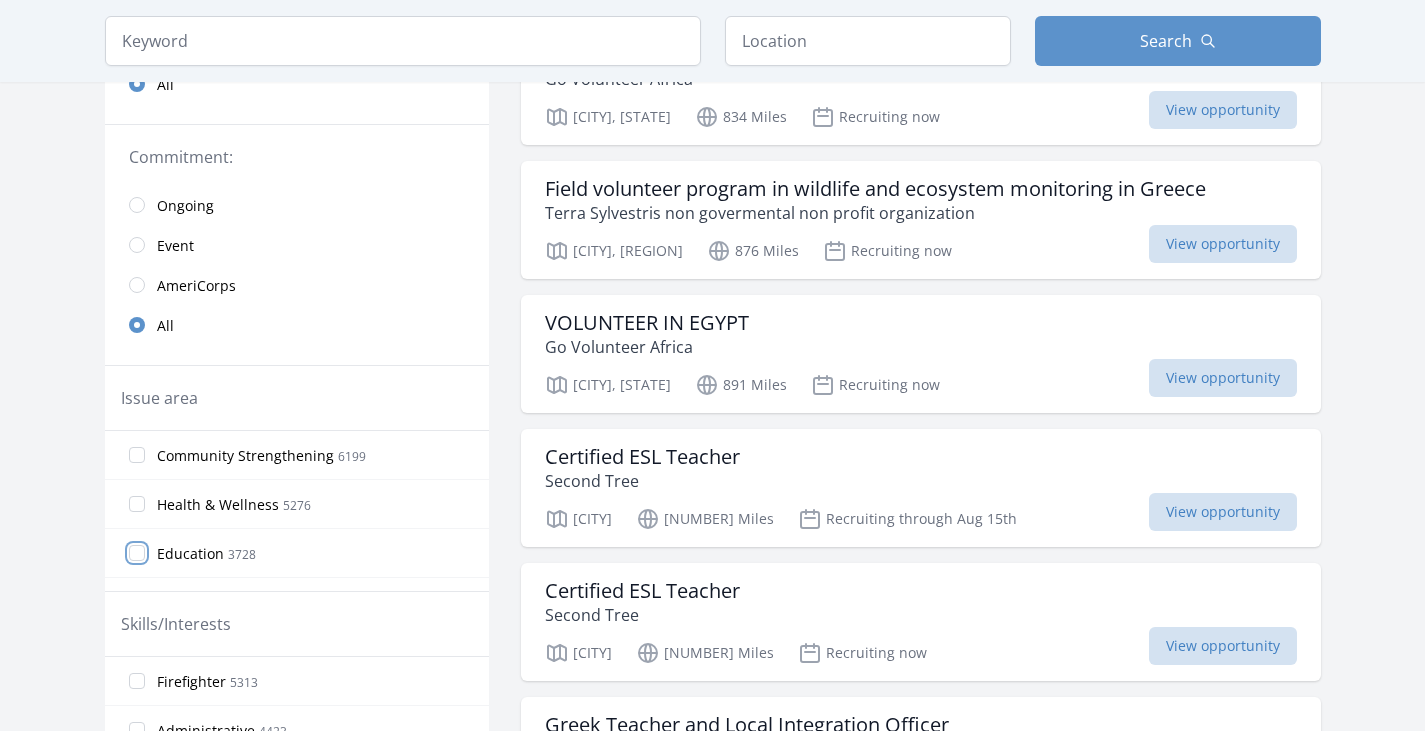 click on "Education   [NUMBER]" at bounding box center [137, 553] 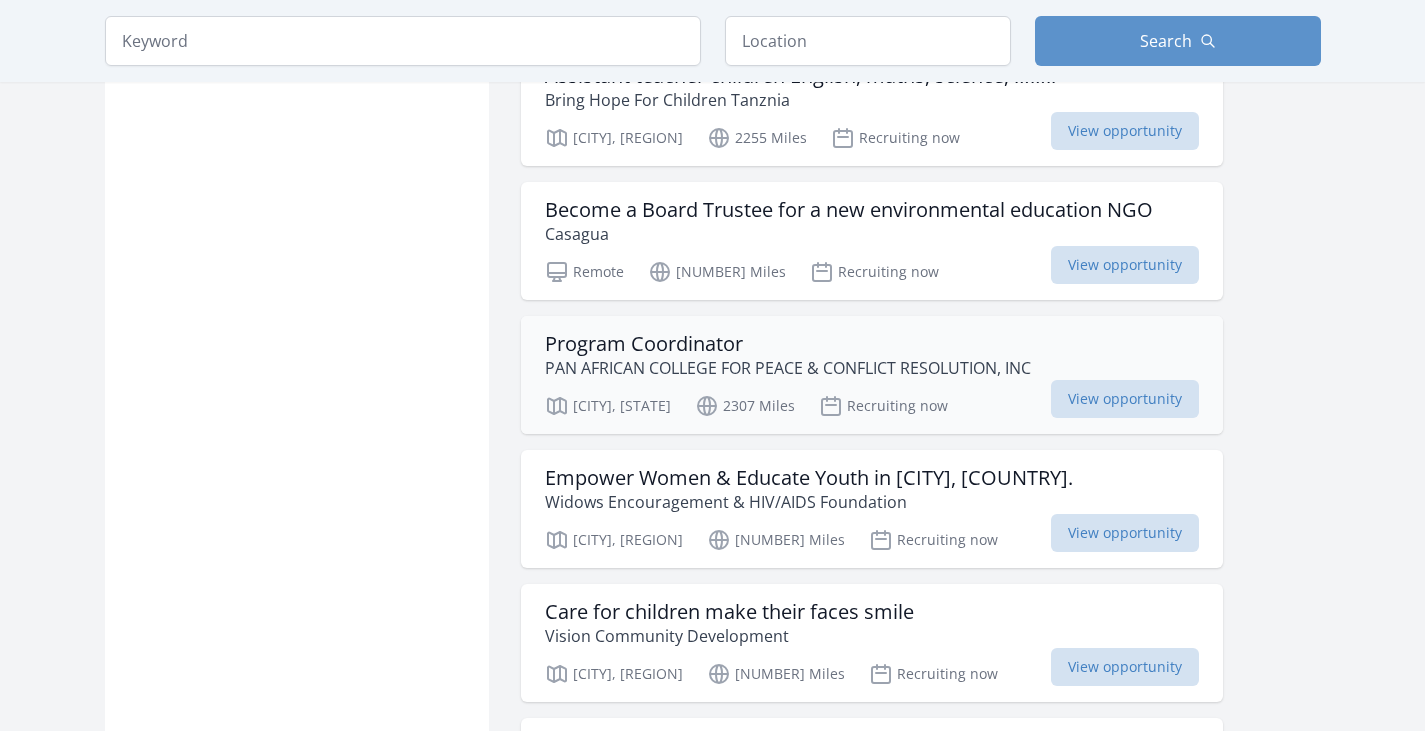 scroll, scrollTop: 1857, scrollLeft: 0, axis: vertical 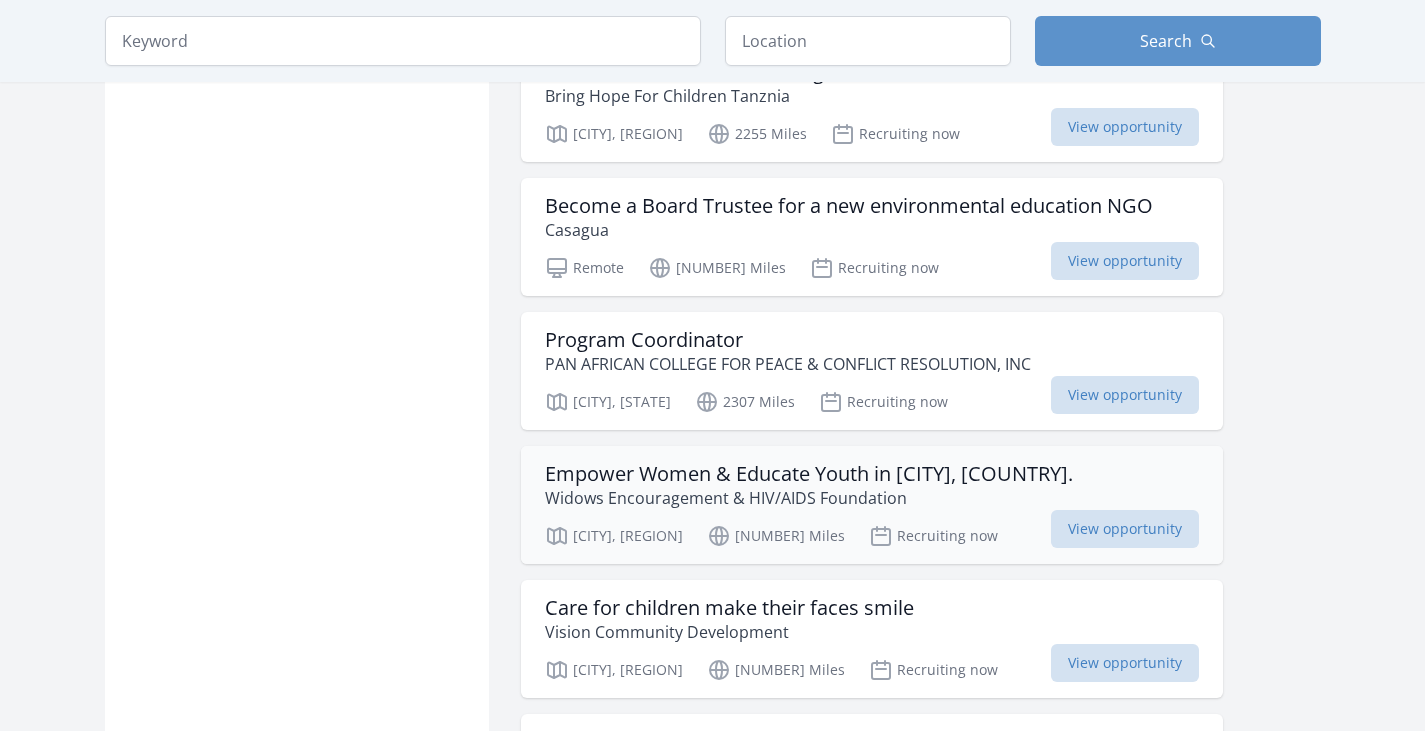click on "Widows Encouragement & HIV/AIDS Foundation" at bounding box center [809, 498] 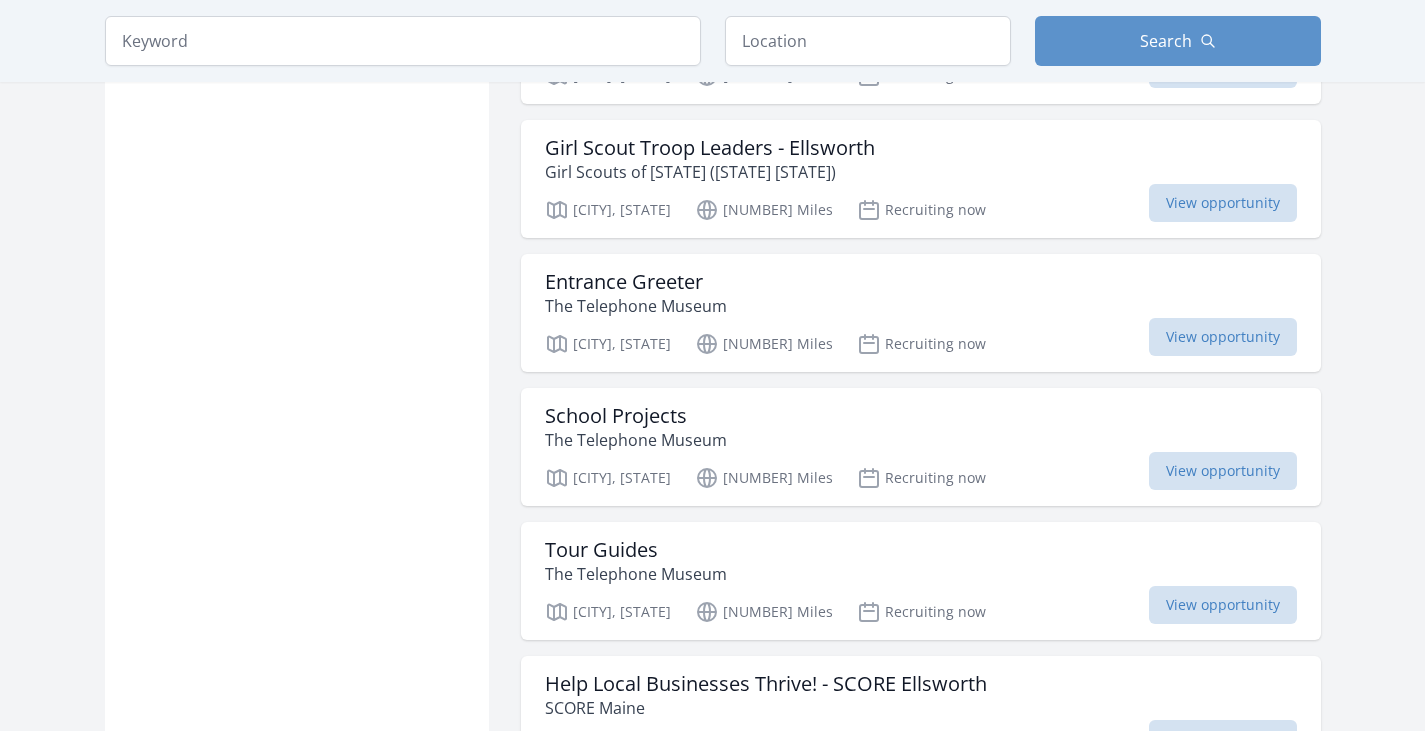 scroll, scrollTop: 4799, scrollLeft: 0, axis: vertical 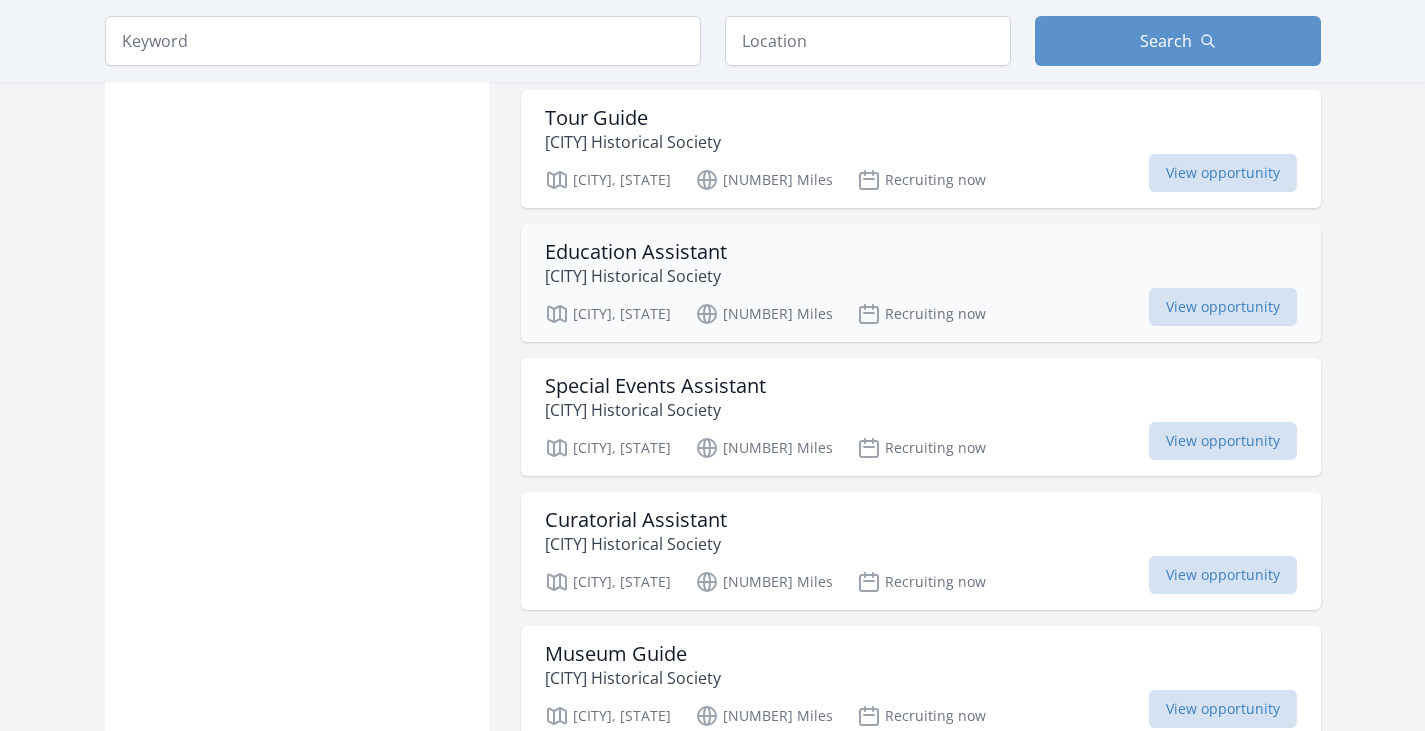 click on "Education Assistant
Bangor Historical Society" at bounding box center [921, 264] 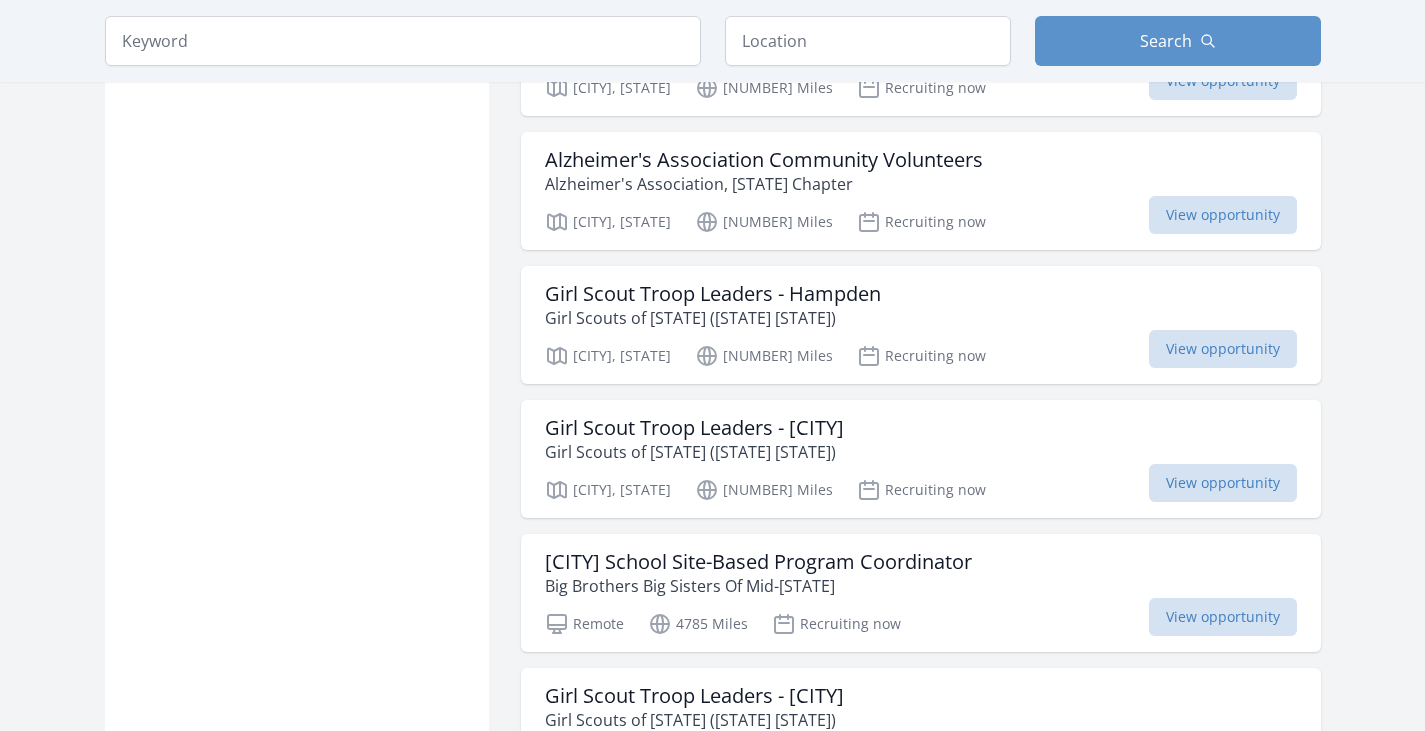 scroll, scrollTop: 10032, scrollLeft: 0, axis: vertical 